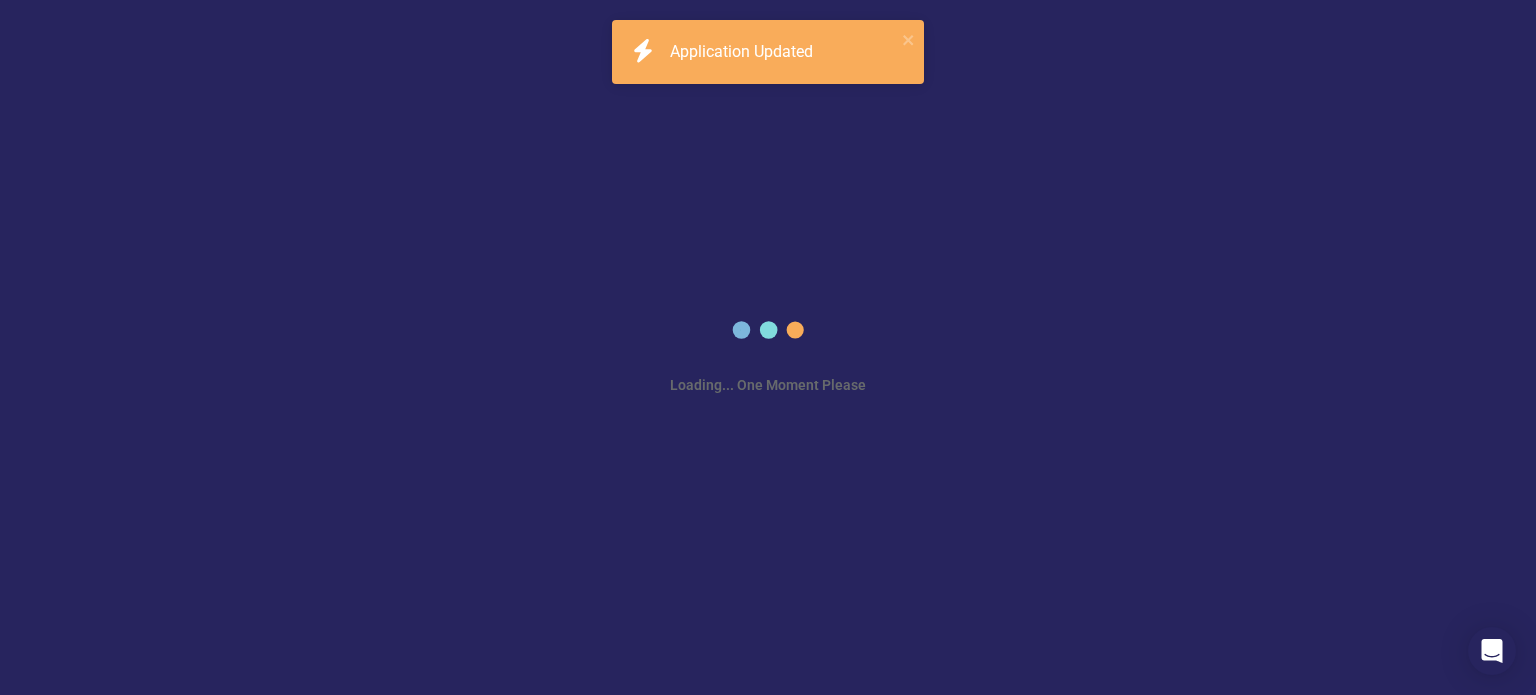 scroll, scrollTop: 0, scrollLeft: 0, axis: both 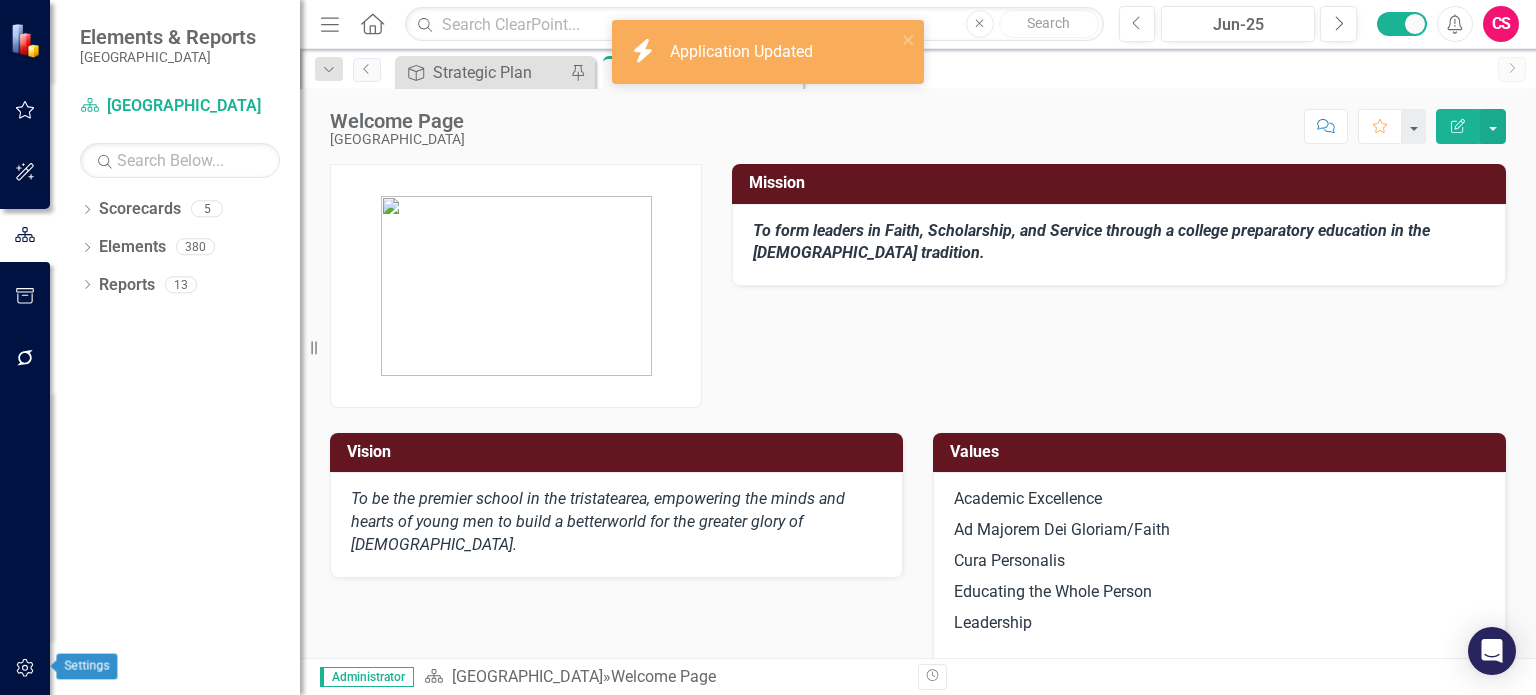 click 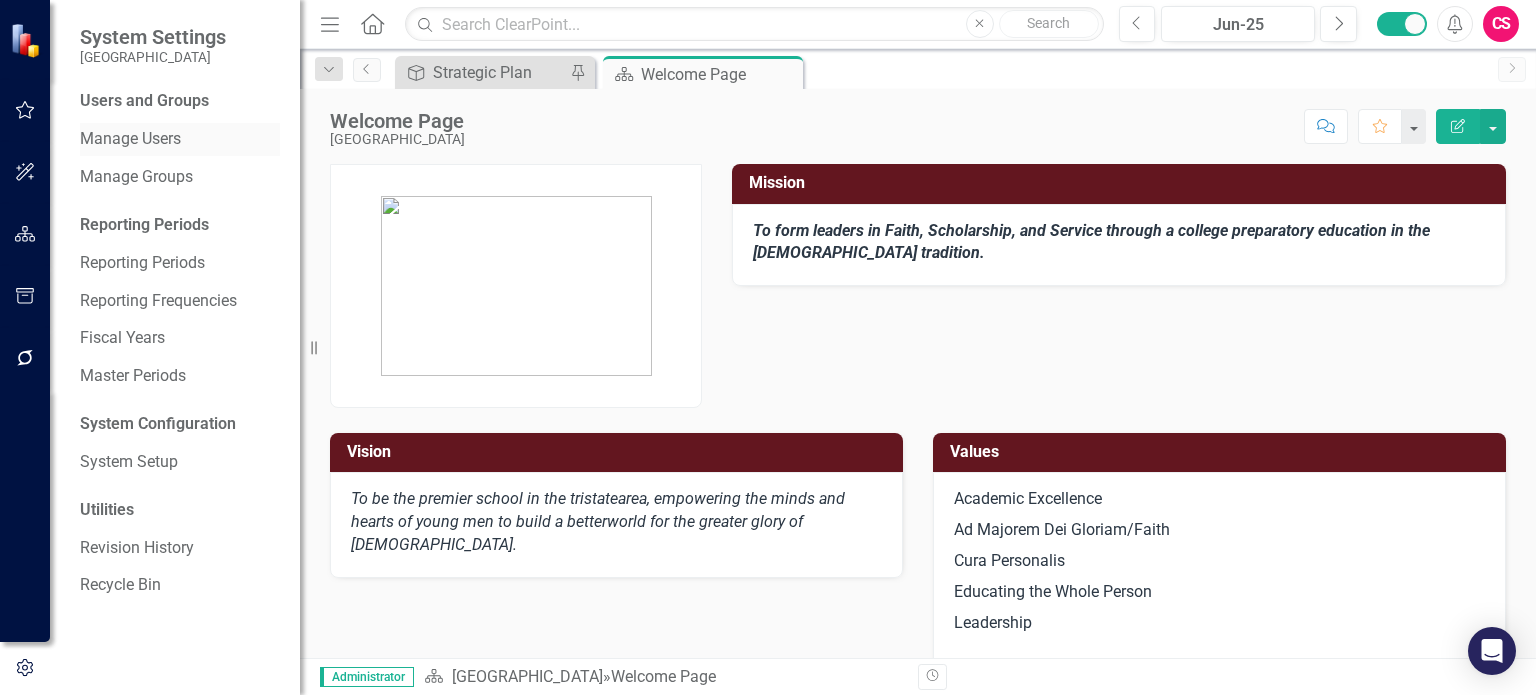 click on "Manage Users" at bounding box center (180, 139) 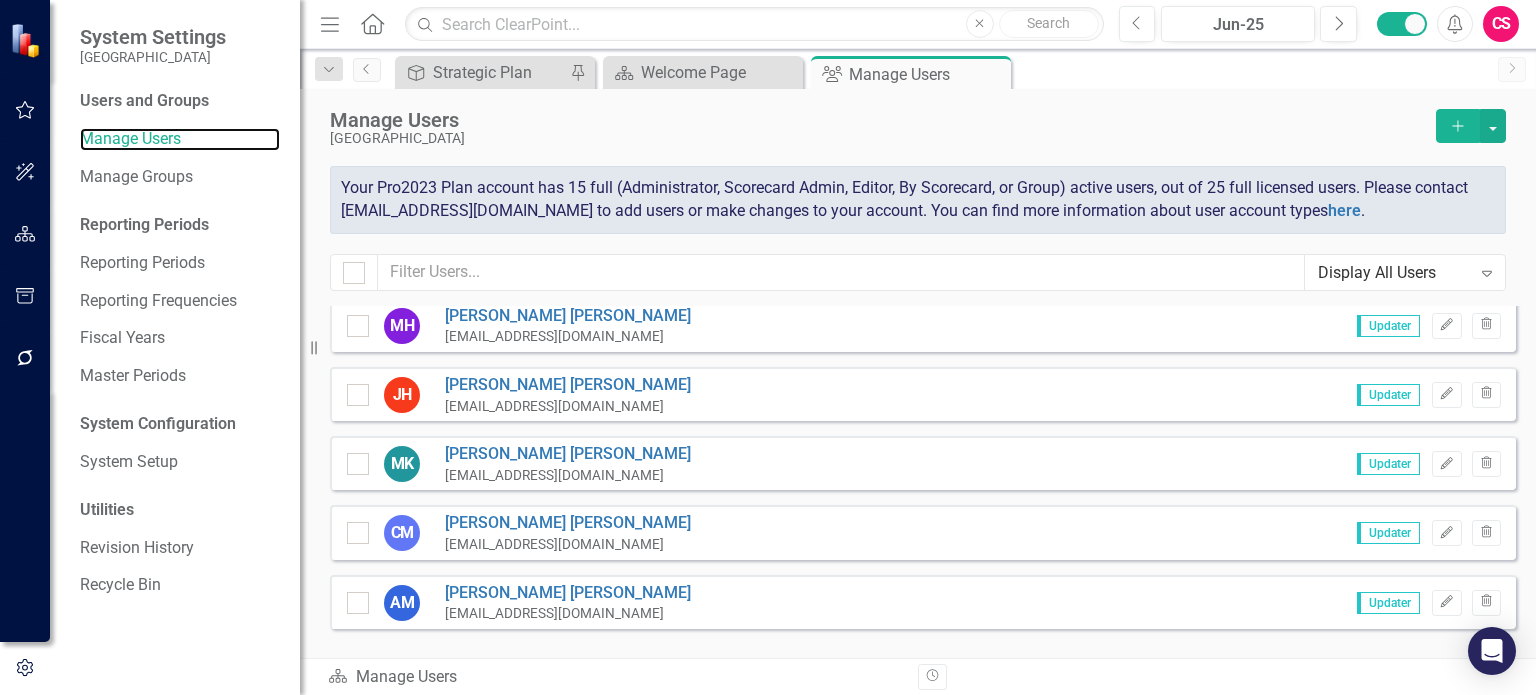 scroll, scrollTop: 446, scrollLeft: 0, axis: vertical 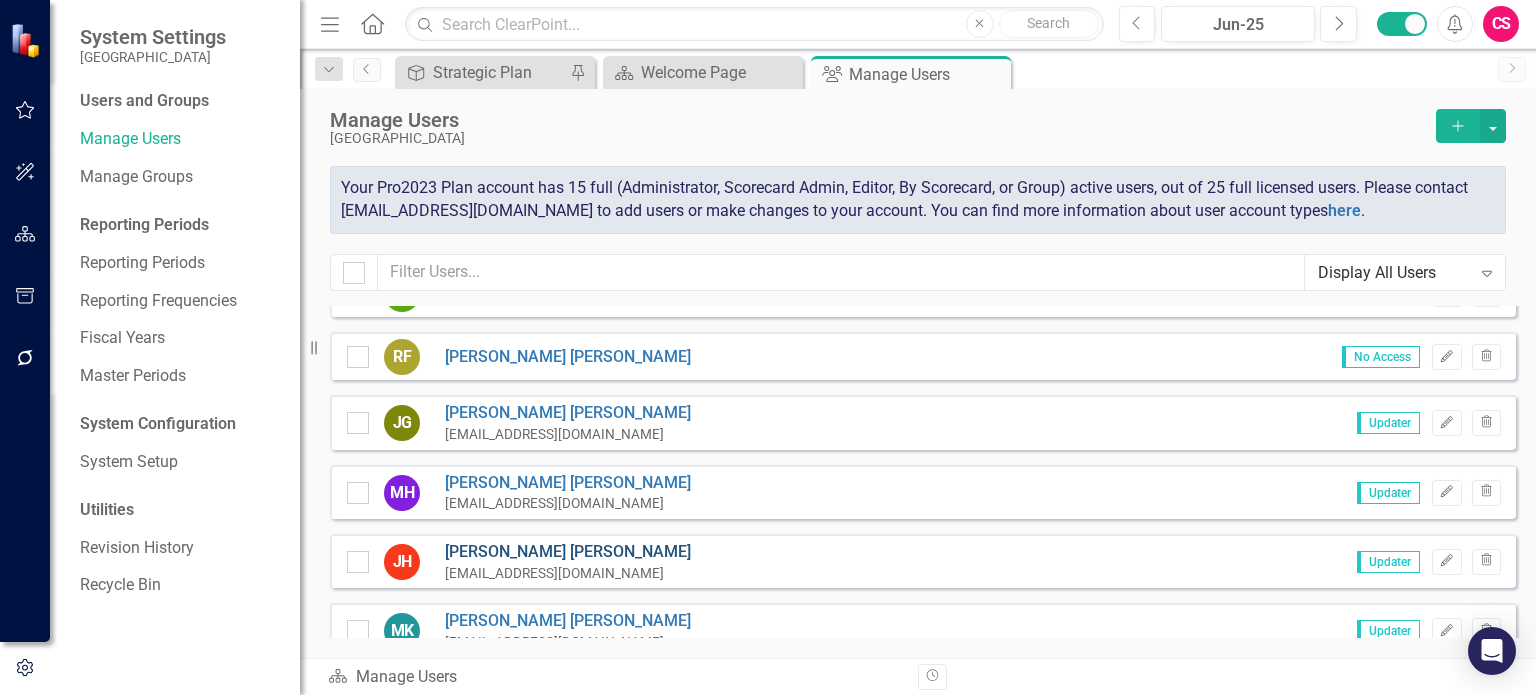 click on "[PERSON_NAME]" at bounding box center [568, 552] 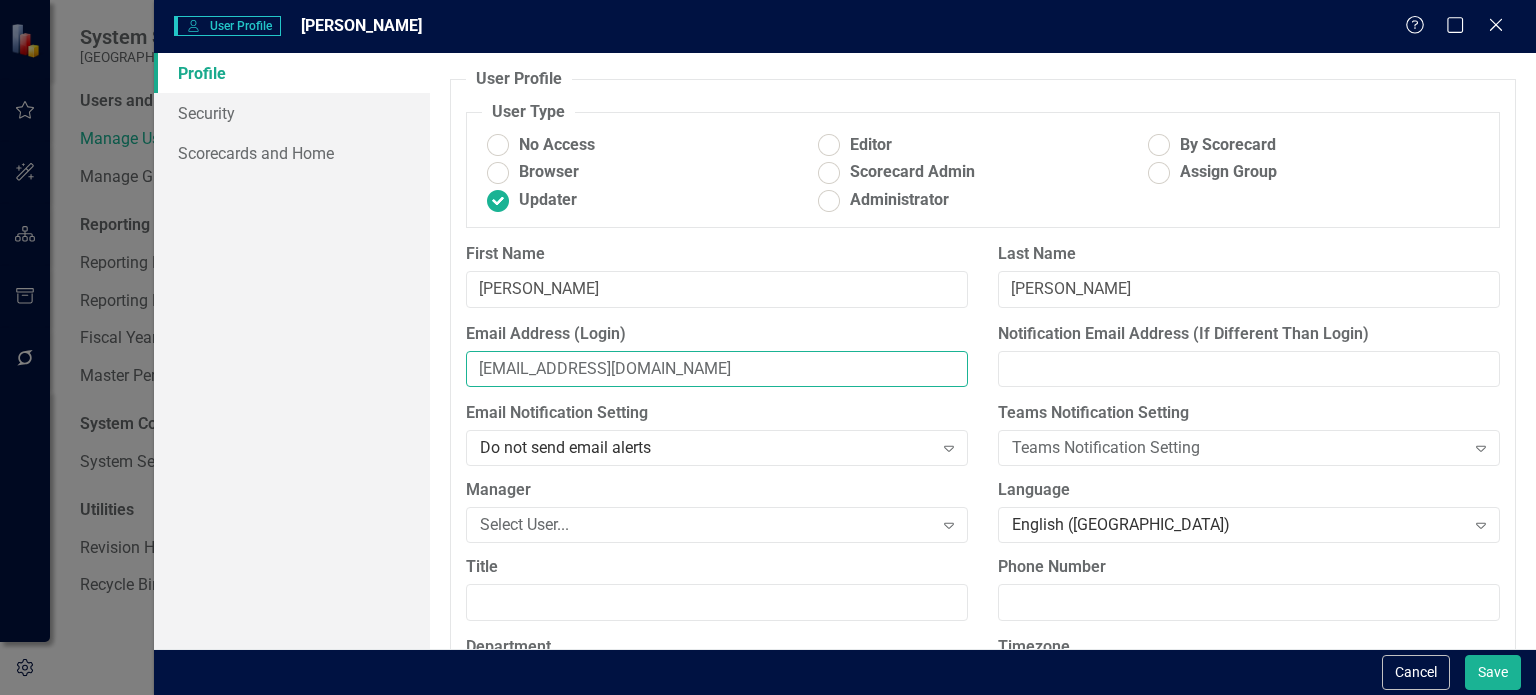 click on "[EMAIL_ADDRESS][DOMAIN_NAME]" at bounding box center [717, 369] 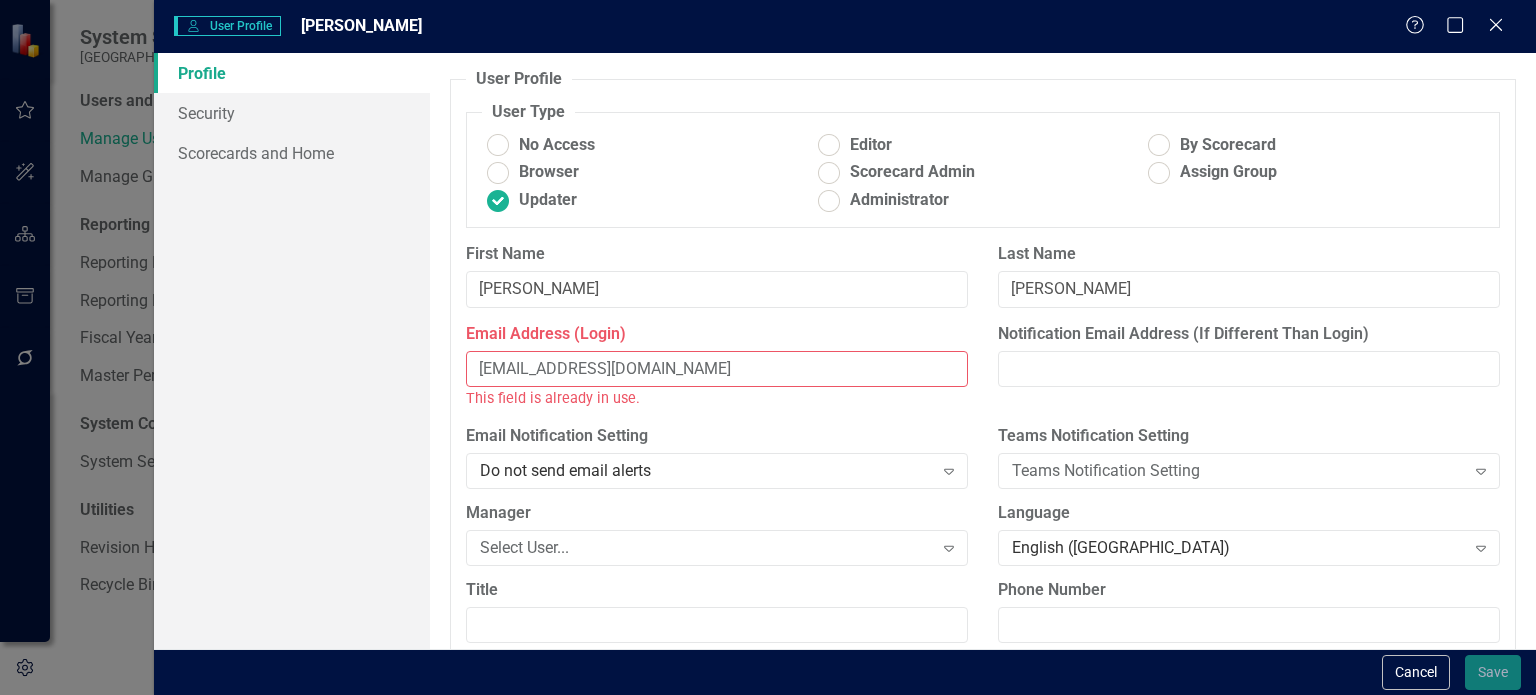 type on "[EMAIL_ADDRESS][DOMAIN_NAME]" 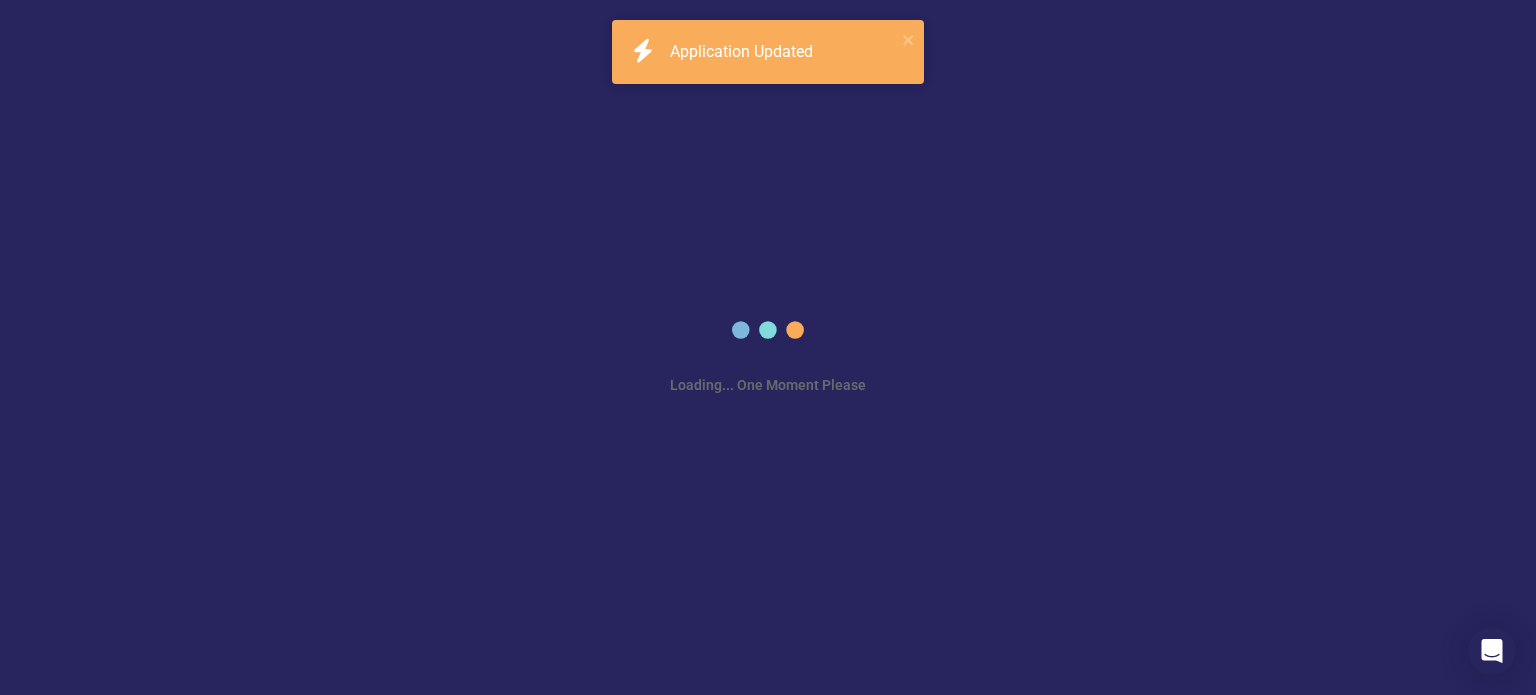 scroll, scrollTop: 0, scrollLeft: 0, axis: both 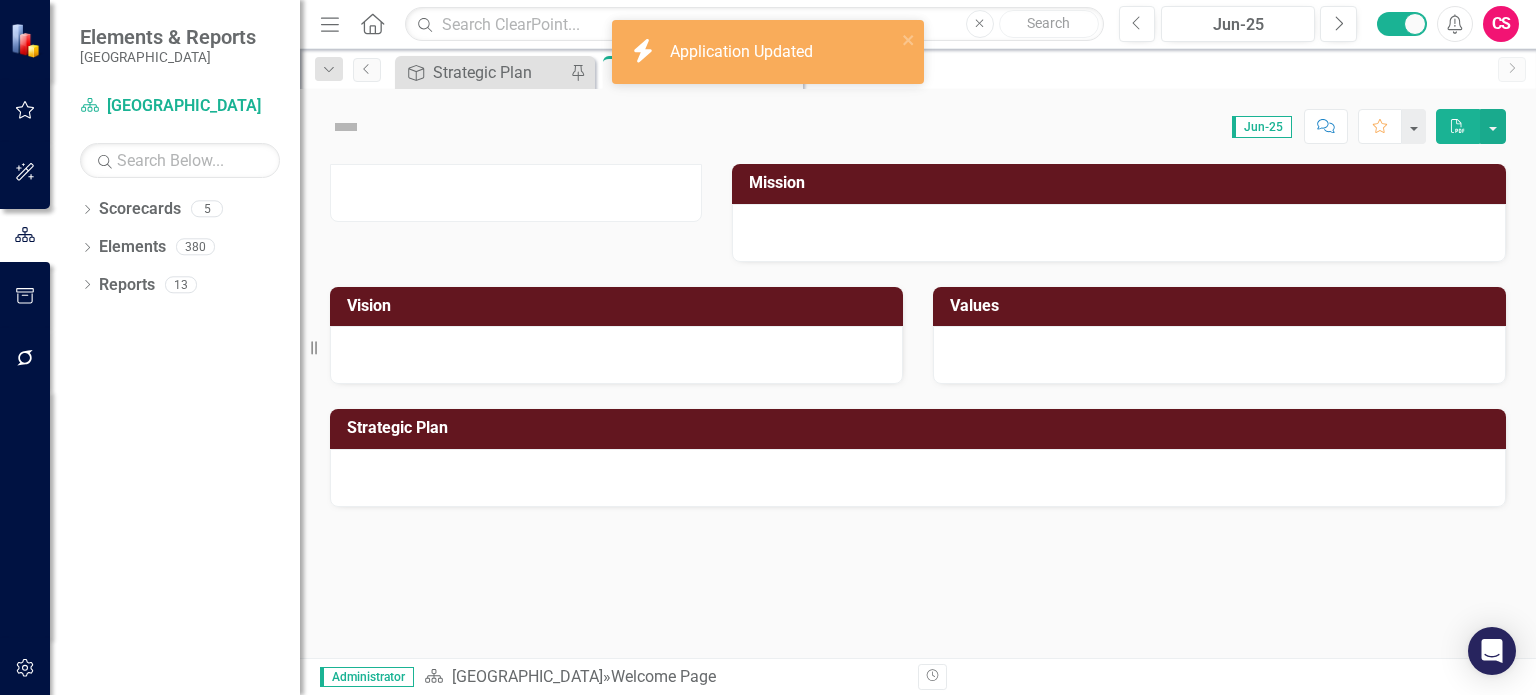 click 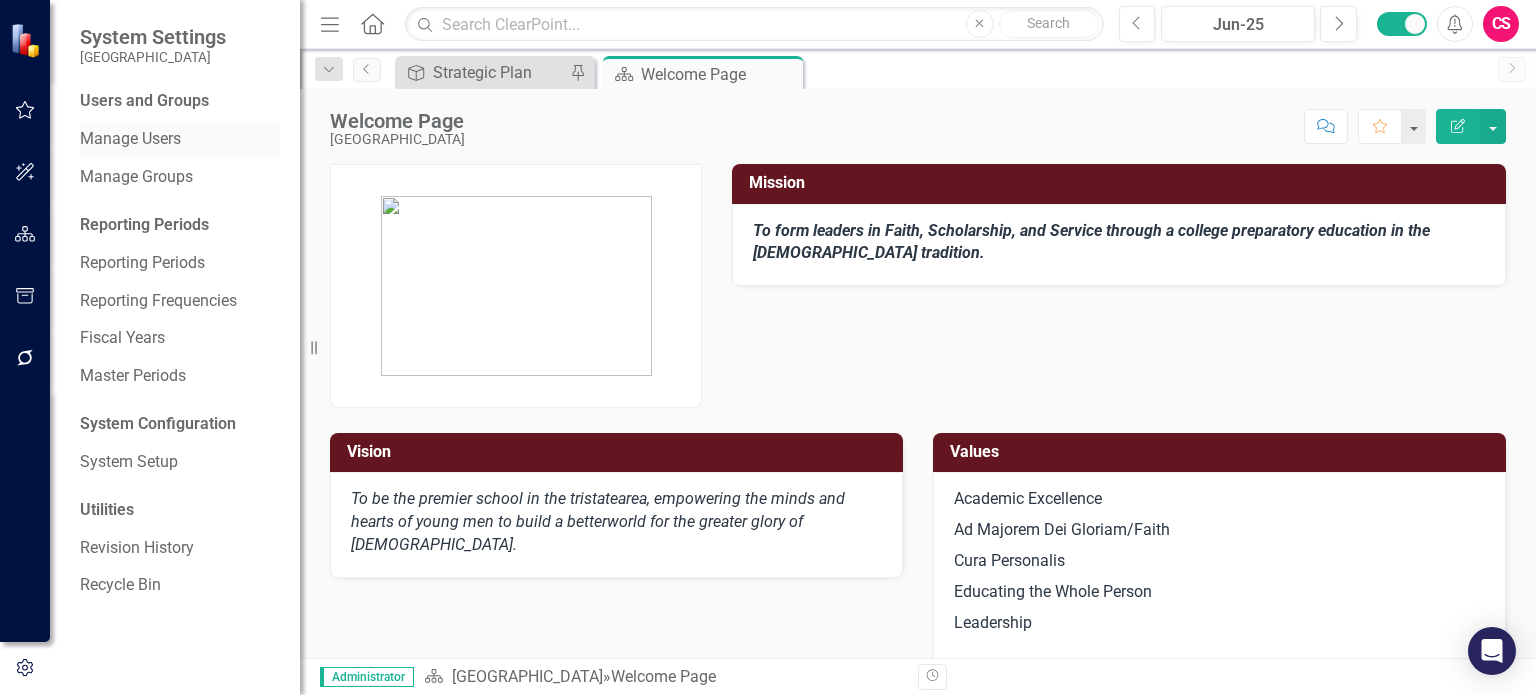 click on "Manage Users" at bounding box center (180, 139) 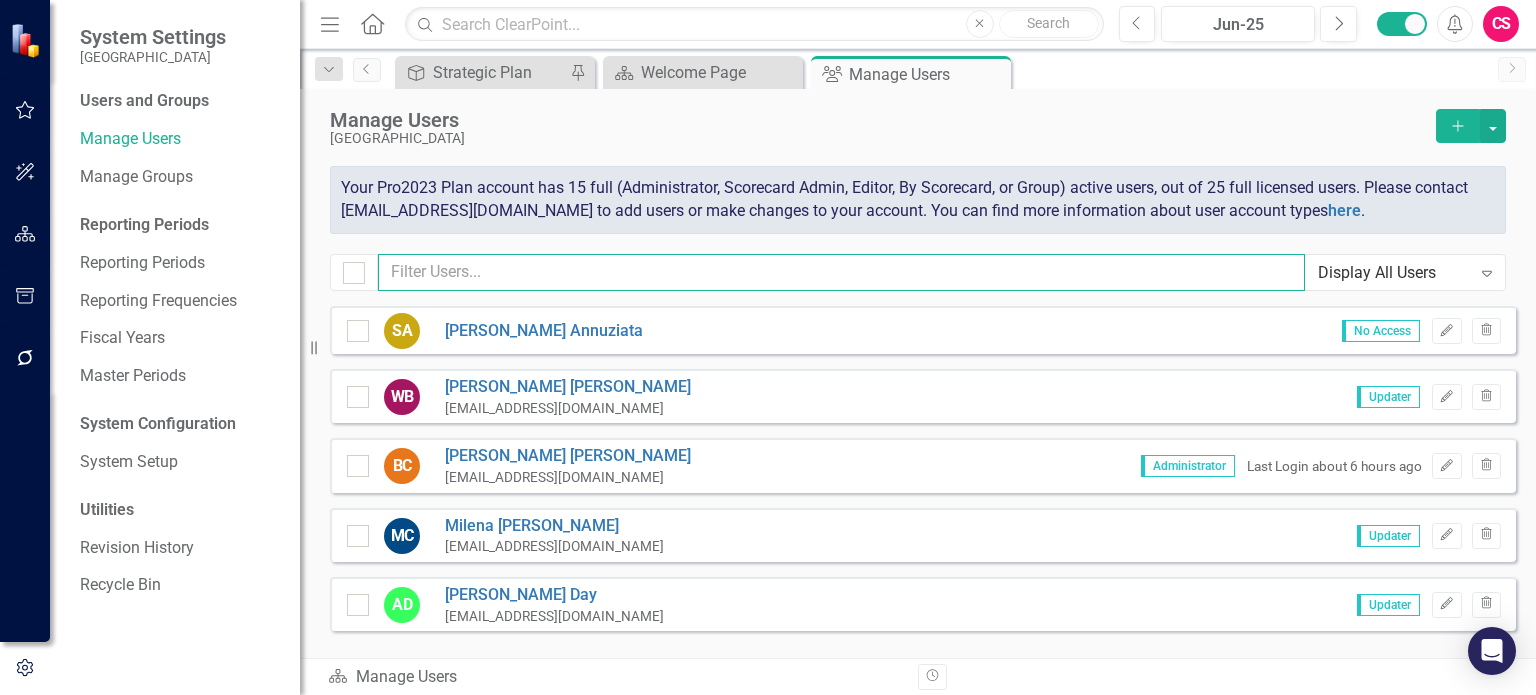 click at bounding box center (841, 272) 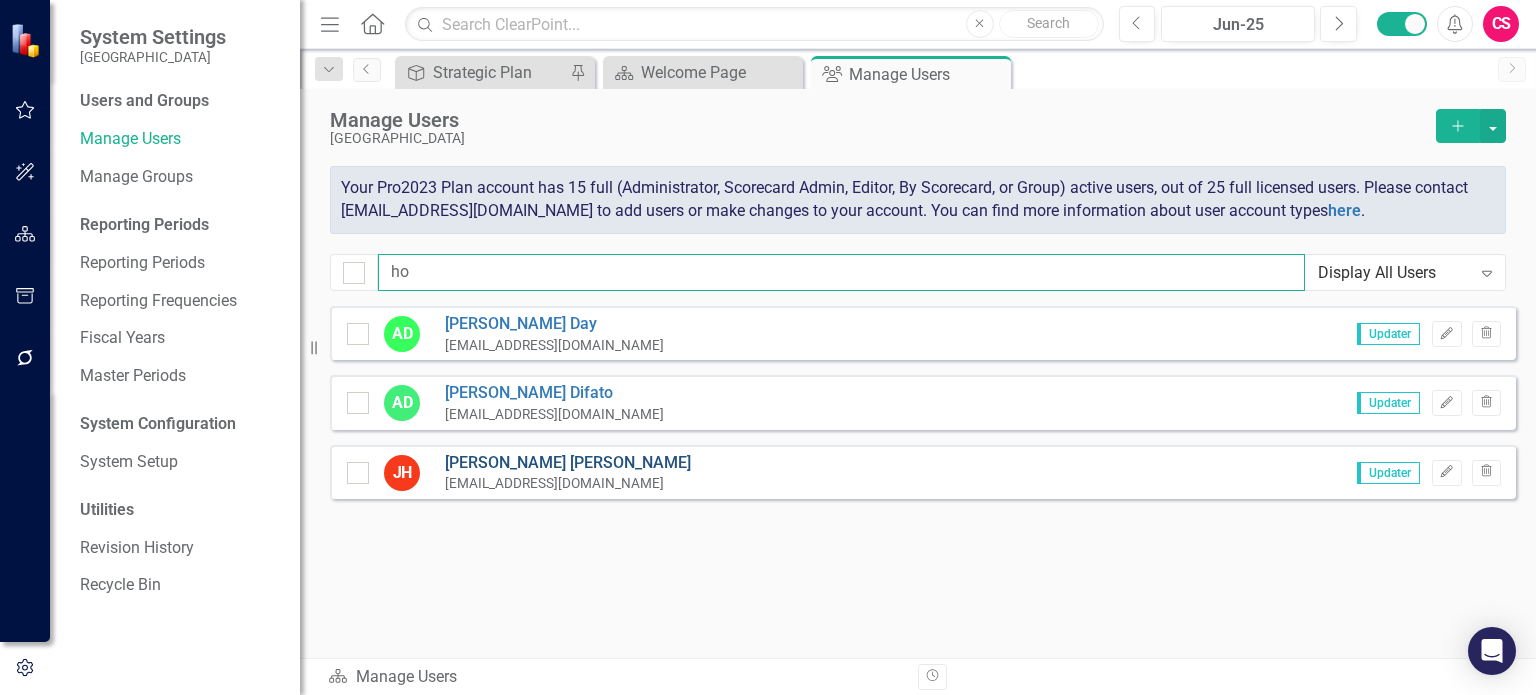 type on "ho" 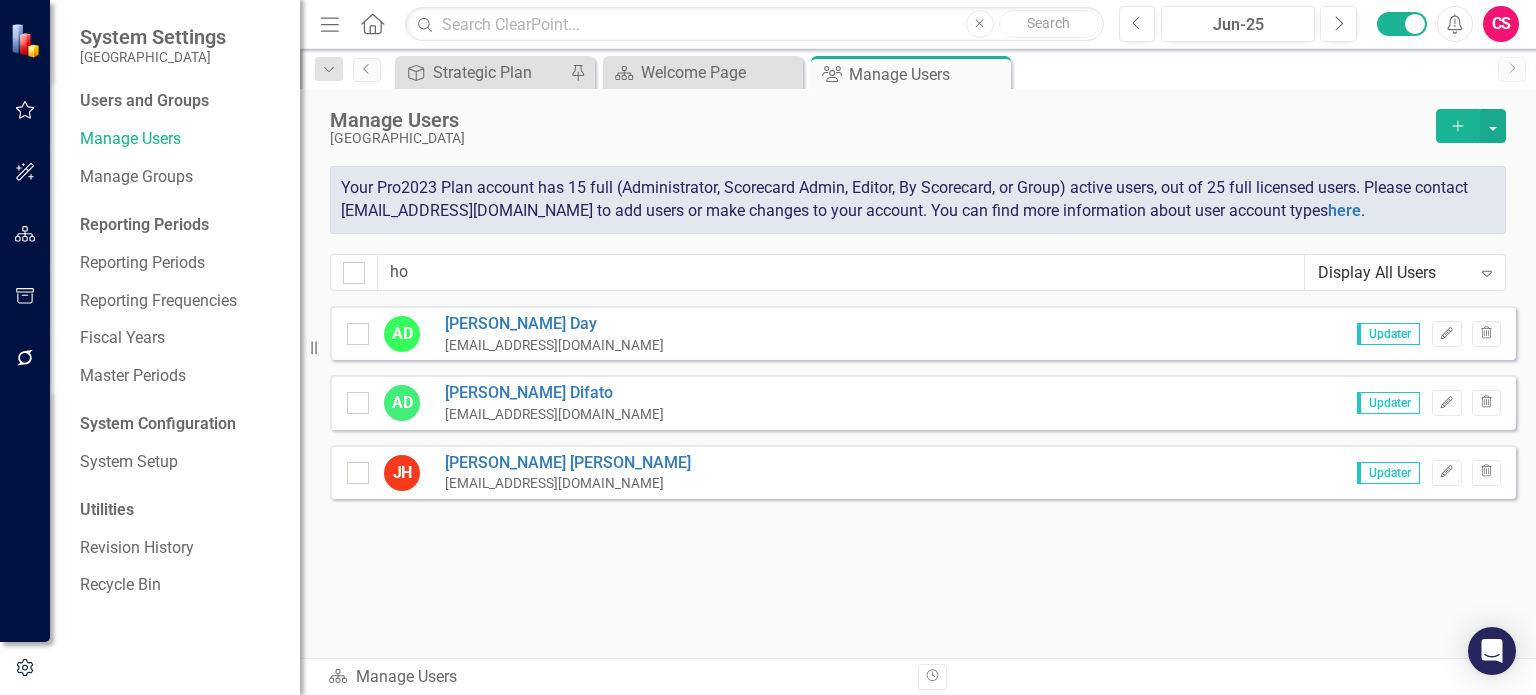 drag, startPoint x: 534, startPoint y: 455, endPoint x: 624, endPoint y: 433, distance: 92.64988 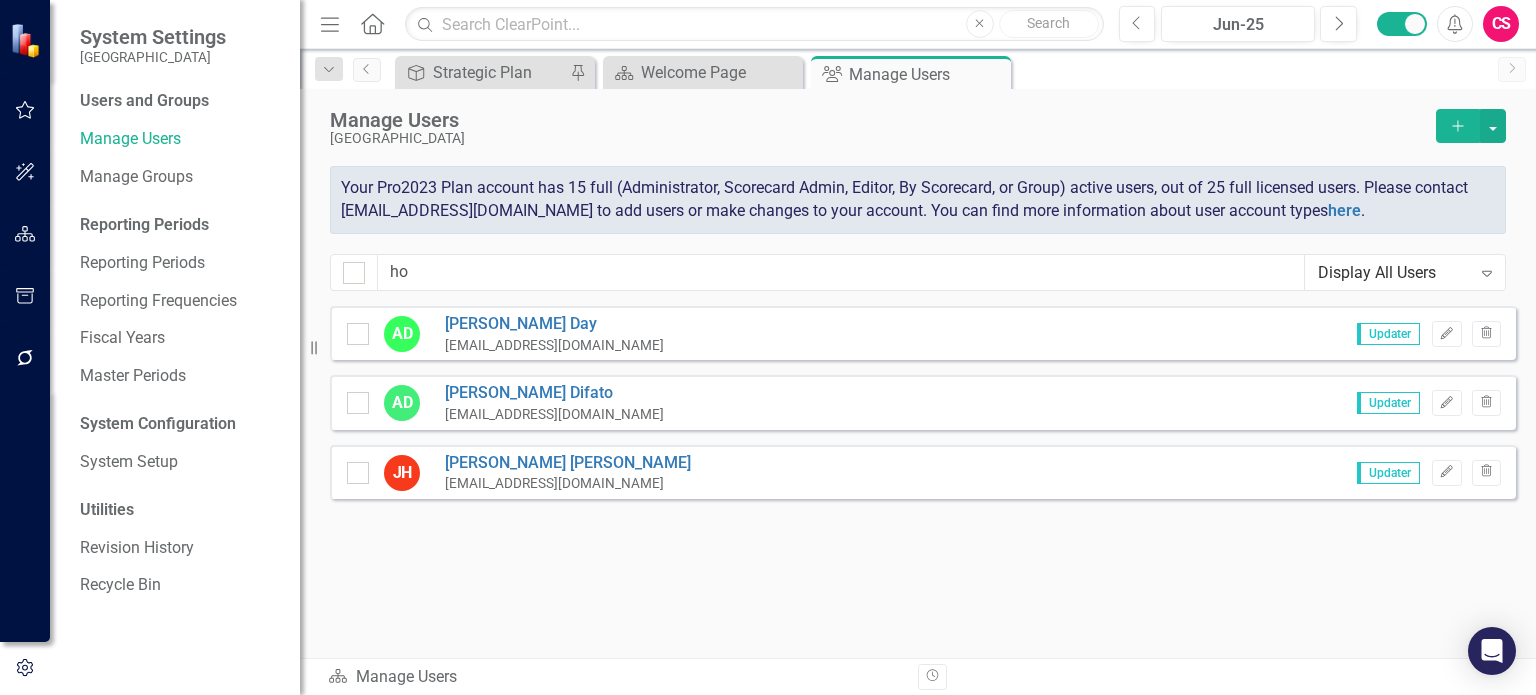 click on "[PERSON_NAME]" at bounding box center (568, 463) 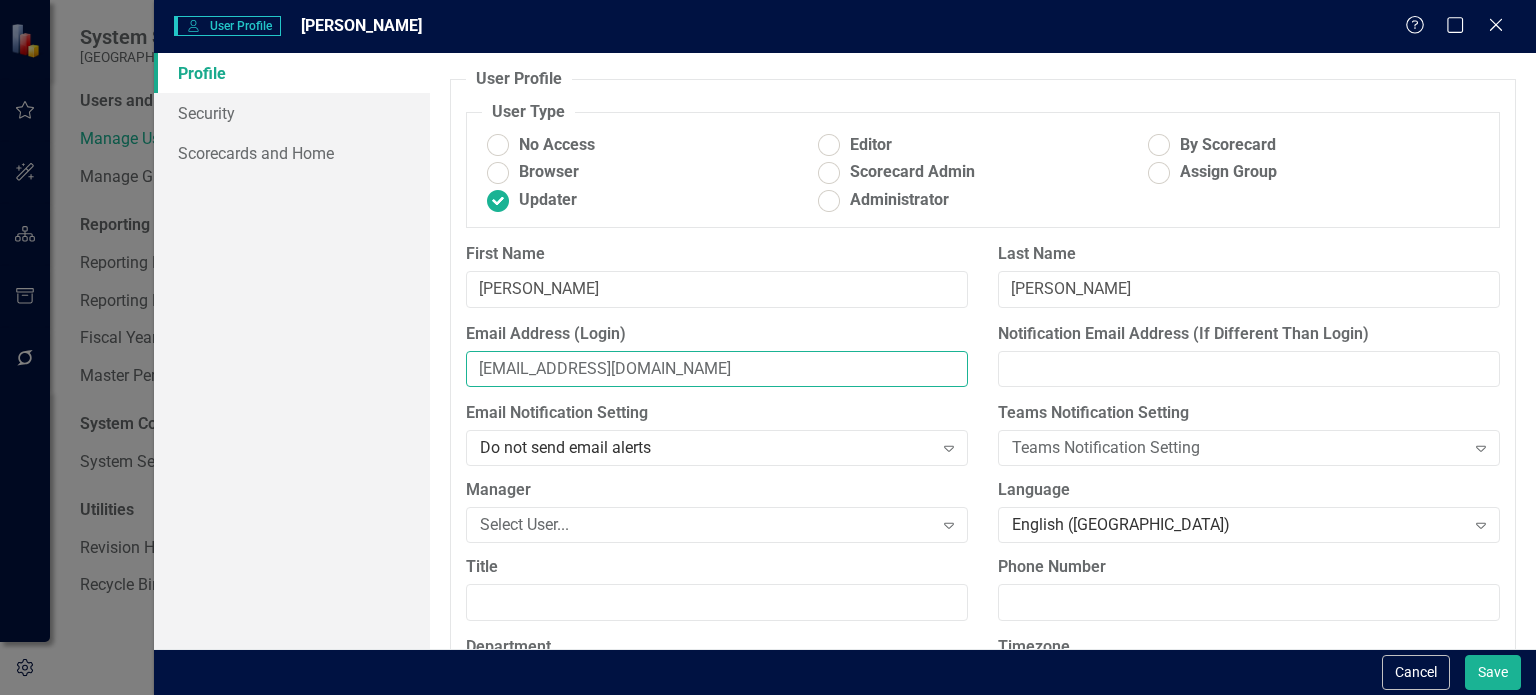 drag, startPoint x: 639, startPoint y: 365, endPoint x: 764, endPoint y: 370, distance: 125.09996 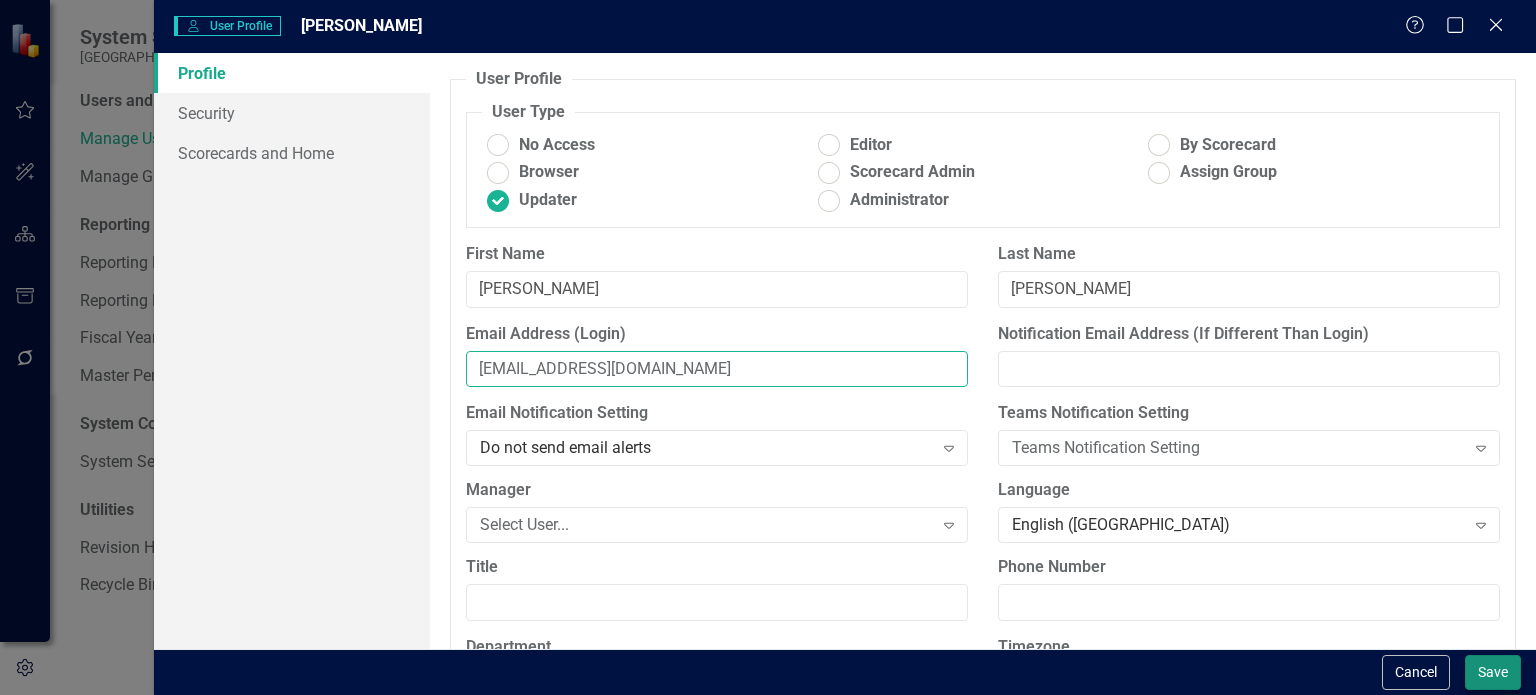 type on "[EMAIL_ADDRESS][DOMAIN_NAME]" 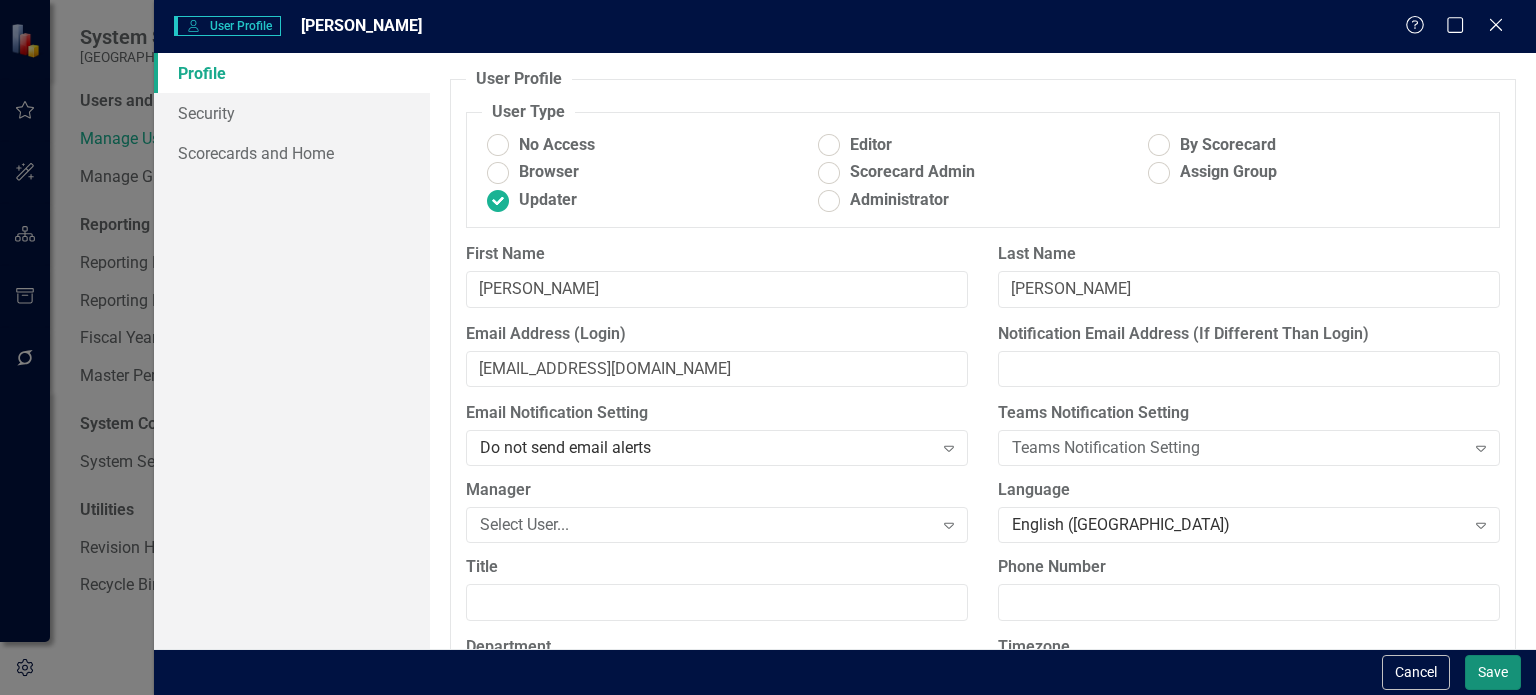 click on "Save" at bounding box center [1493, 672] 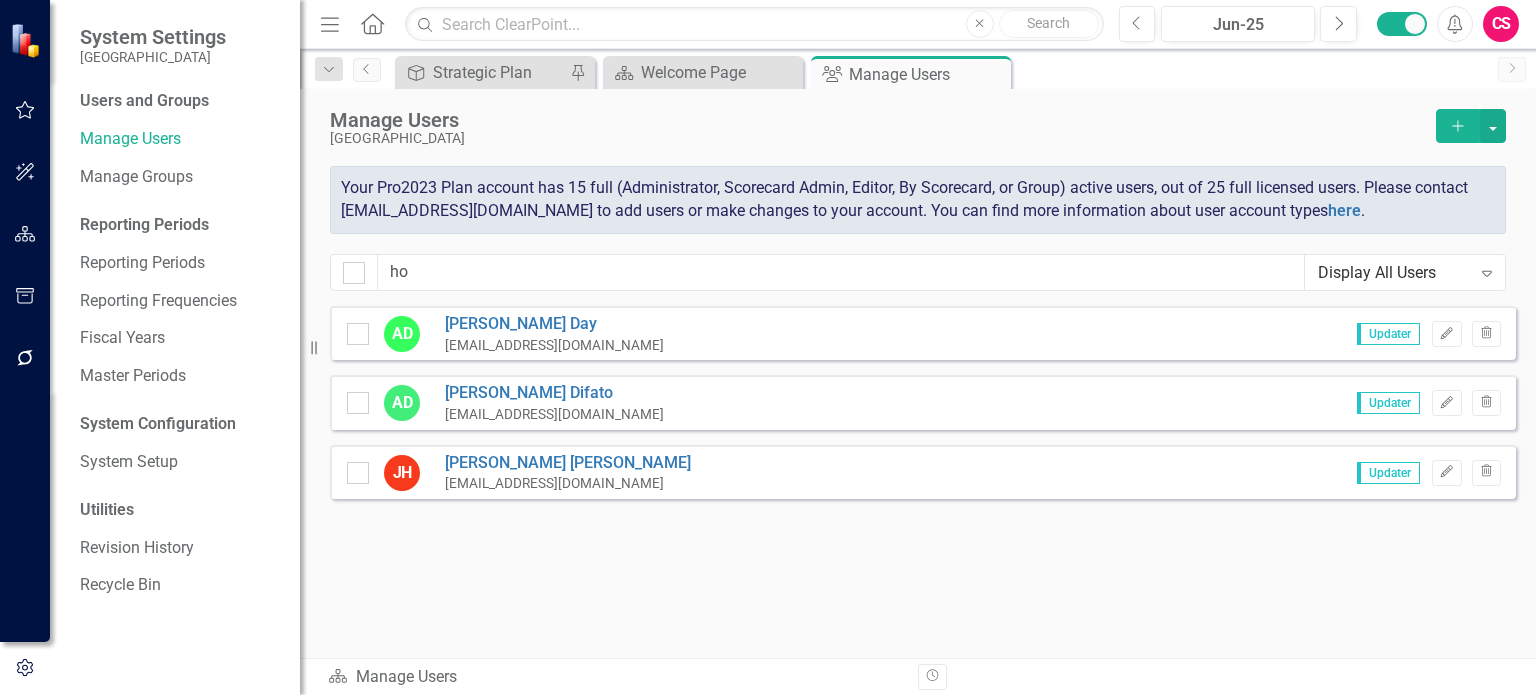 drag, startPoint x: 589, startPoint y: 591, endPoint x: 413, endPoint y: 261, distance: 374 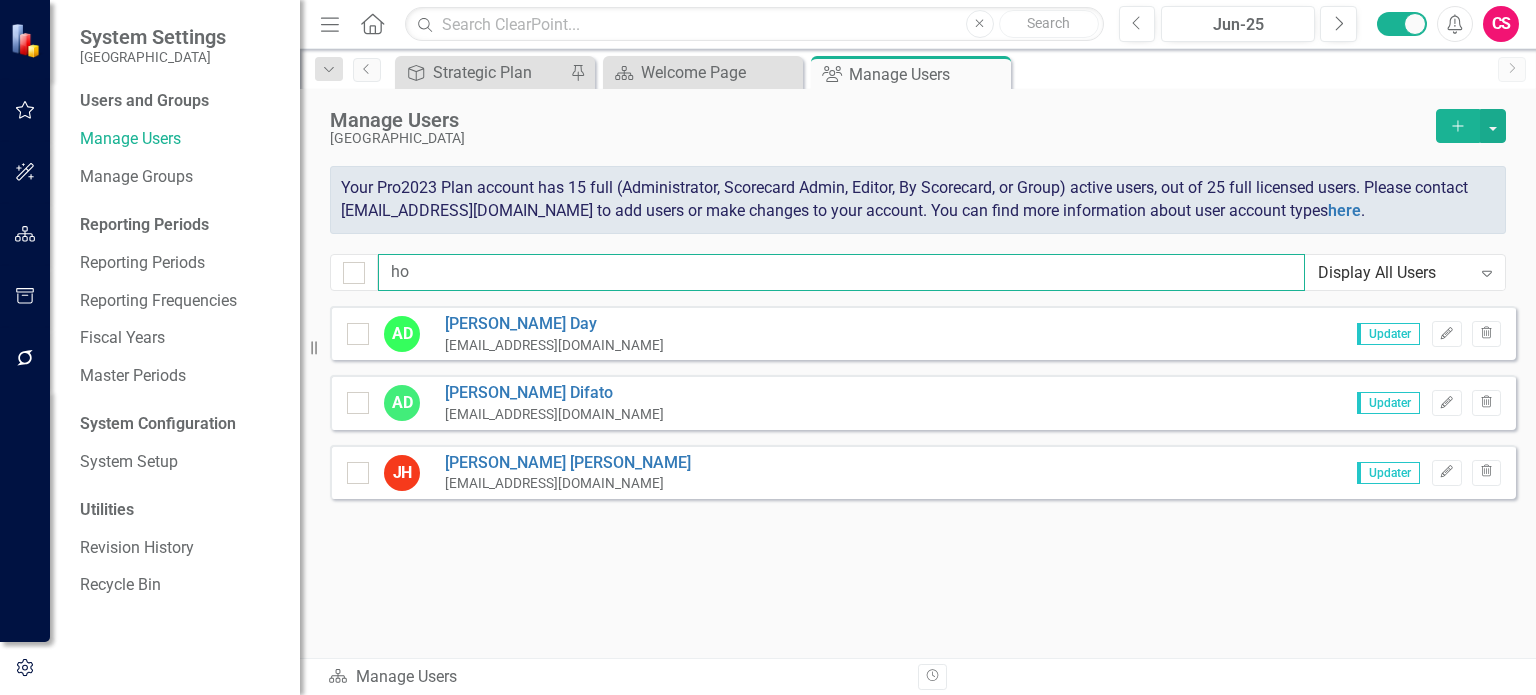 click on "ho" at bounding box center (841, 272) 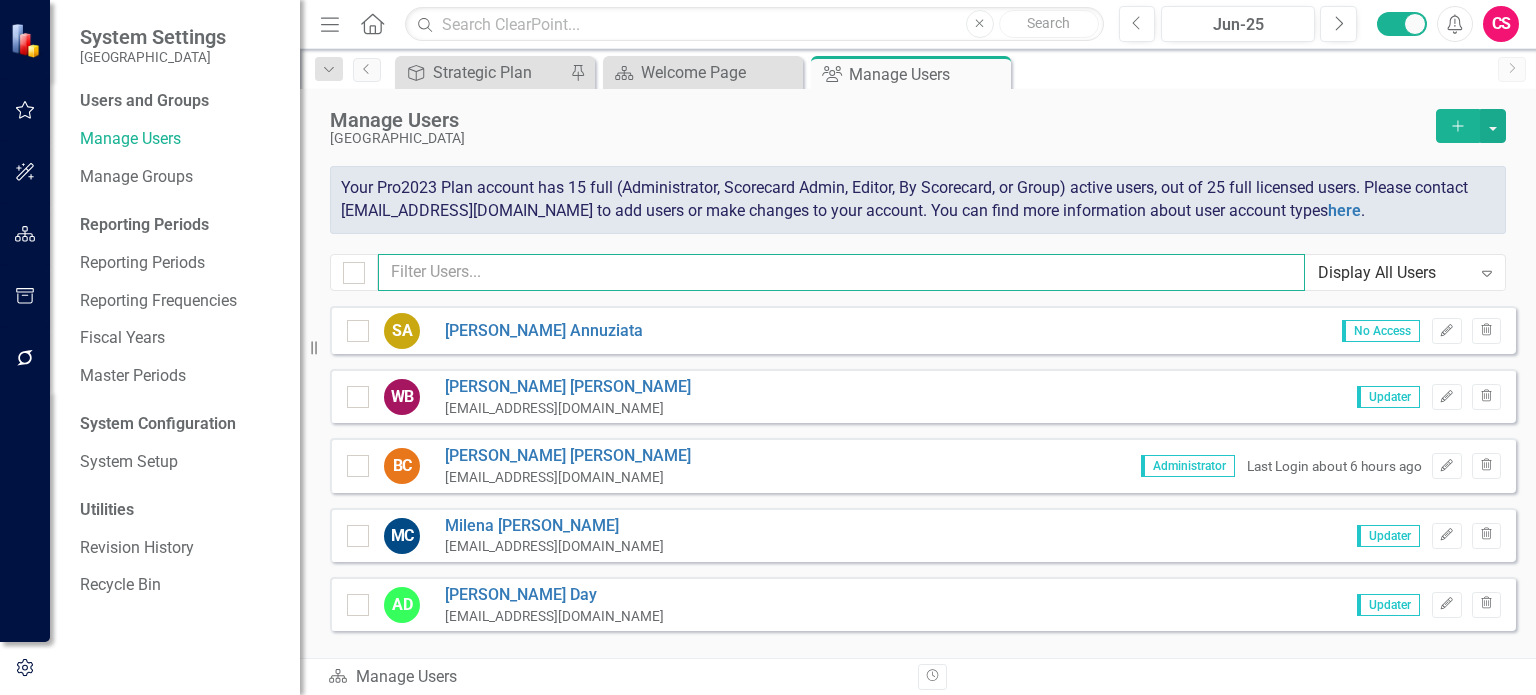 type 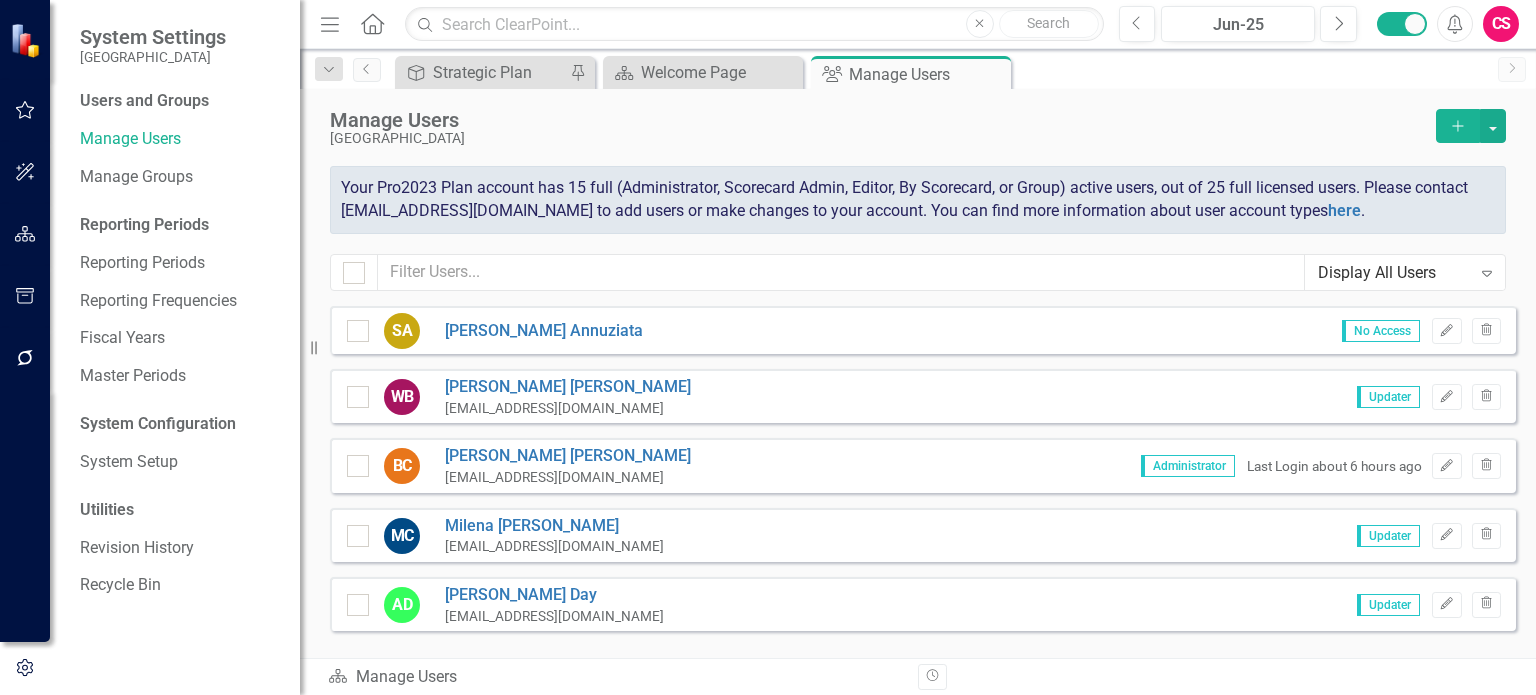 click on "Display All Users" at bounding box center (1394, 272) 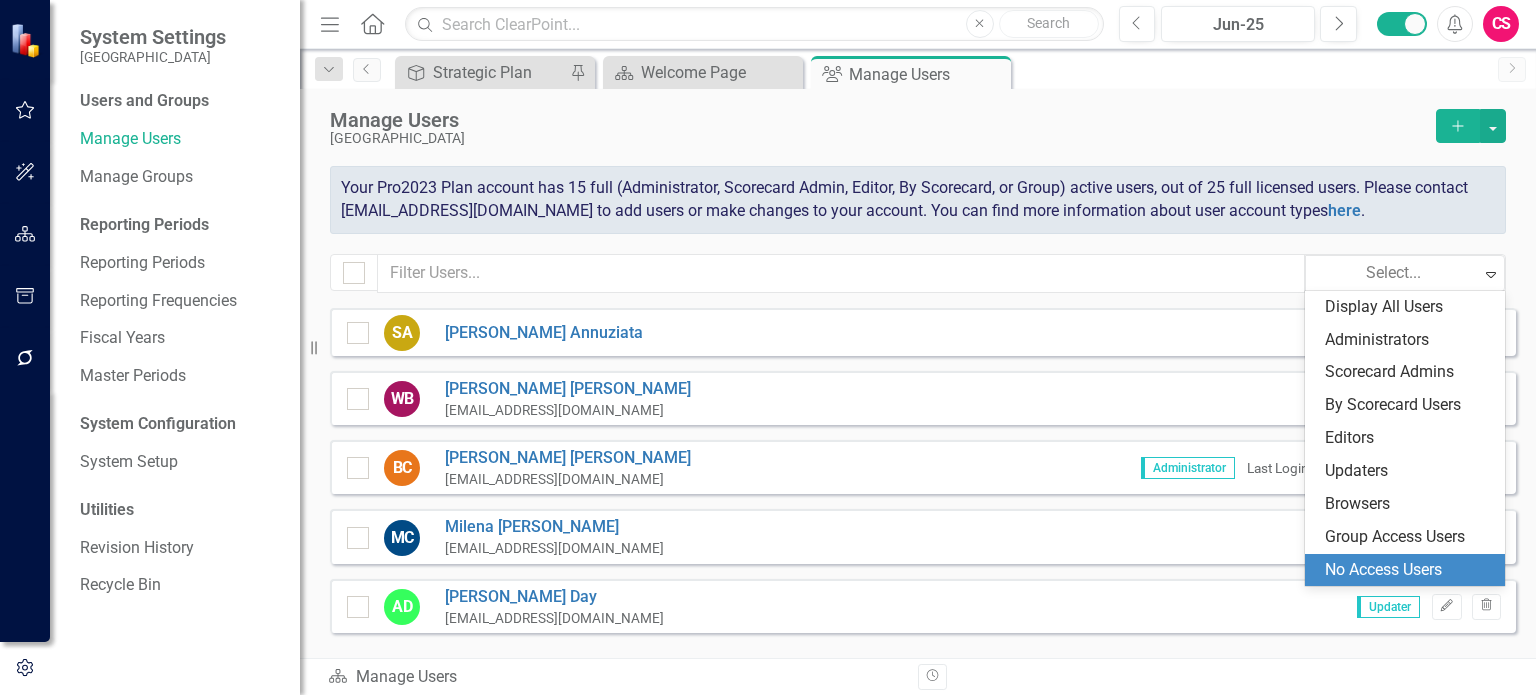 click on "No Access Users" at bounding box center (1409, 570) 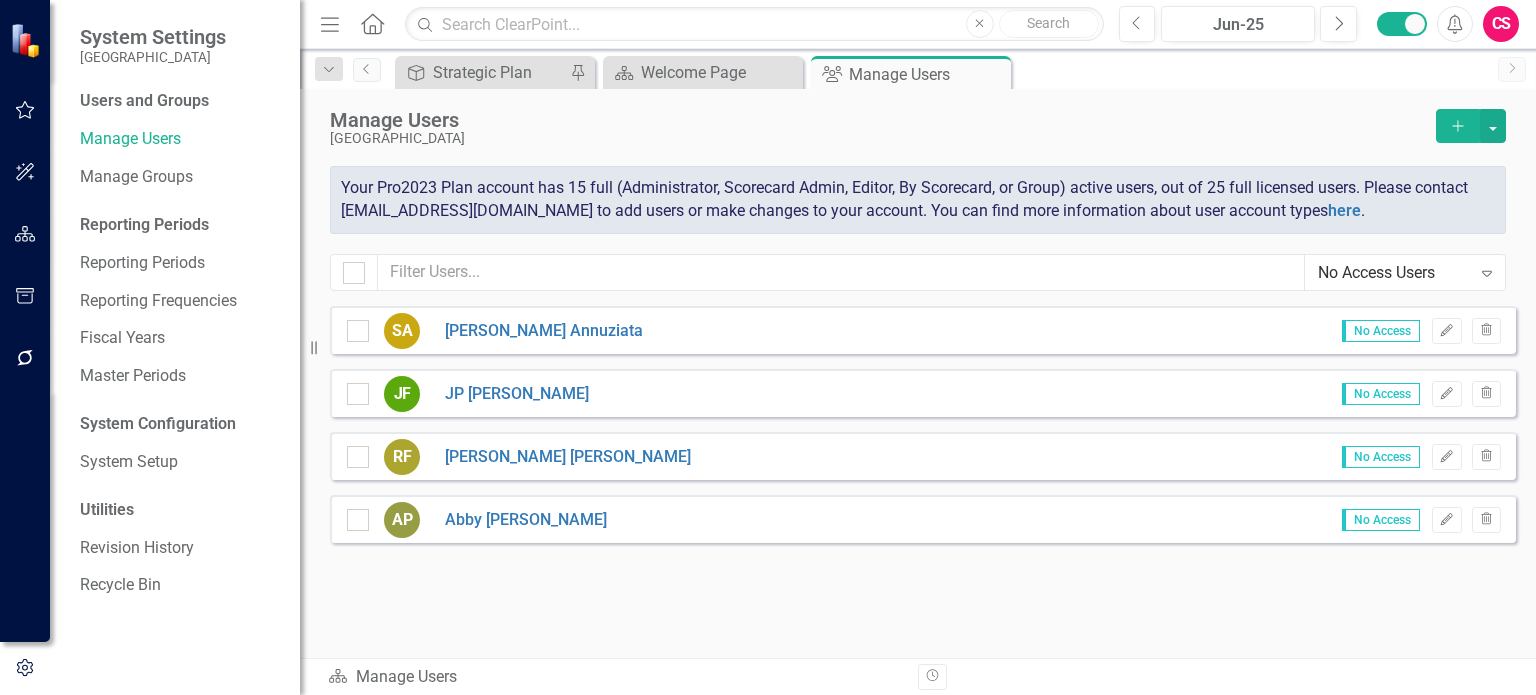 click on "SA Sal   Annuziata No Access Edit Trash JF JP   Feighery No Access Edit Trash RF Ryan   Fink No Access Edit Trash AP Abby   Pochiraju No Access Edit Trash" at bounding box center (923, 457) 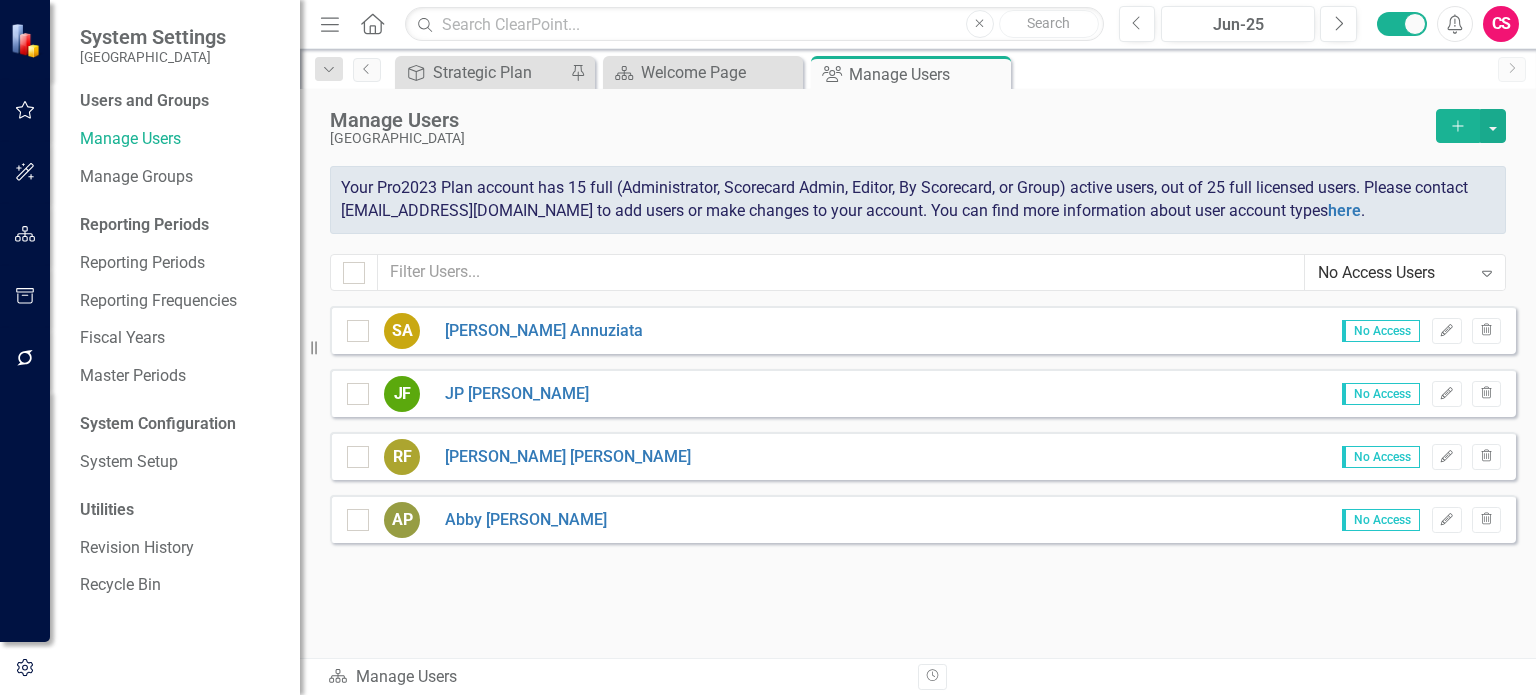 click at bounding box center [25, 235] 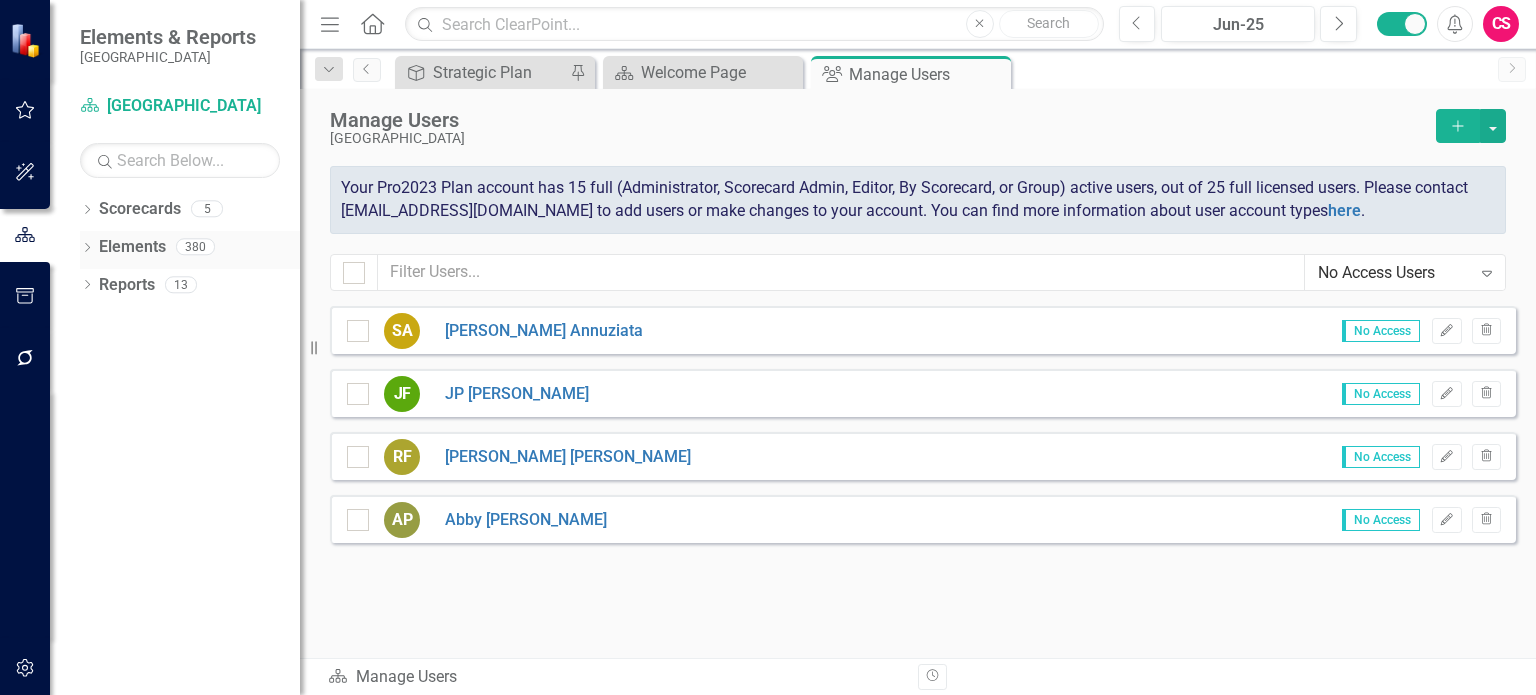 click on "Elements" at bounding box center [132, 247] 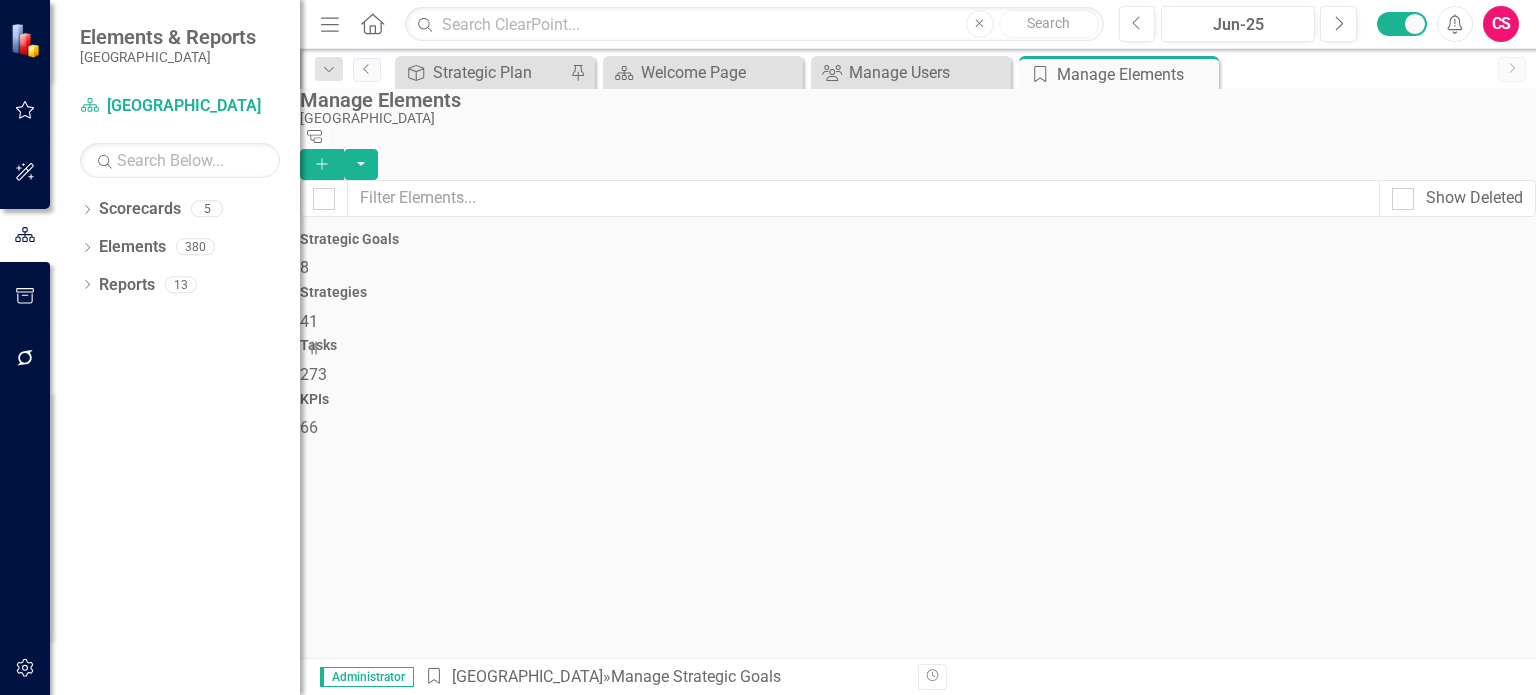 click on "Strategies 41" at bounding box center (918, 309) 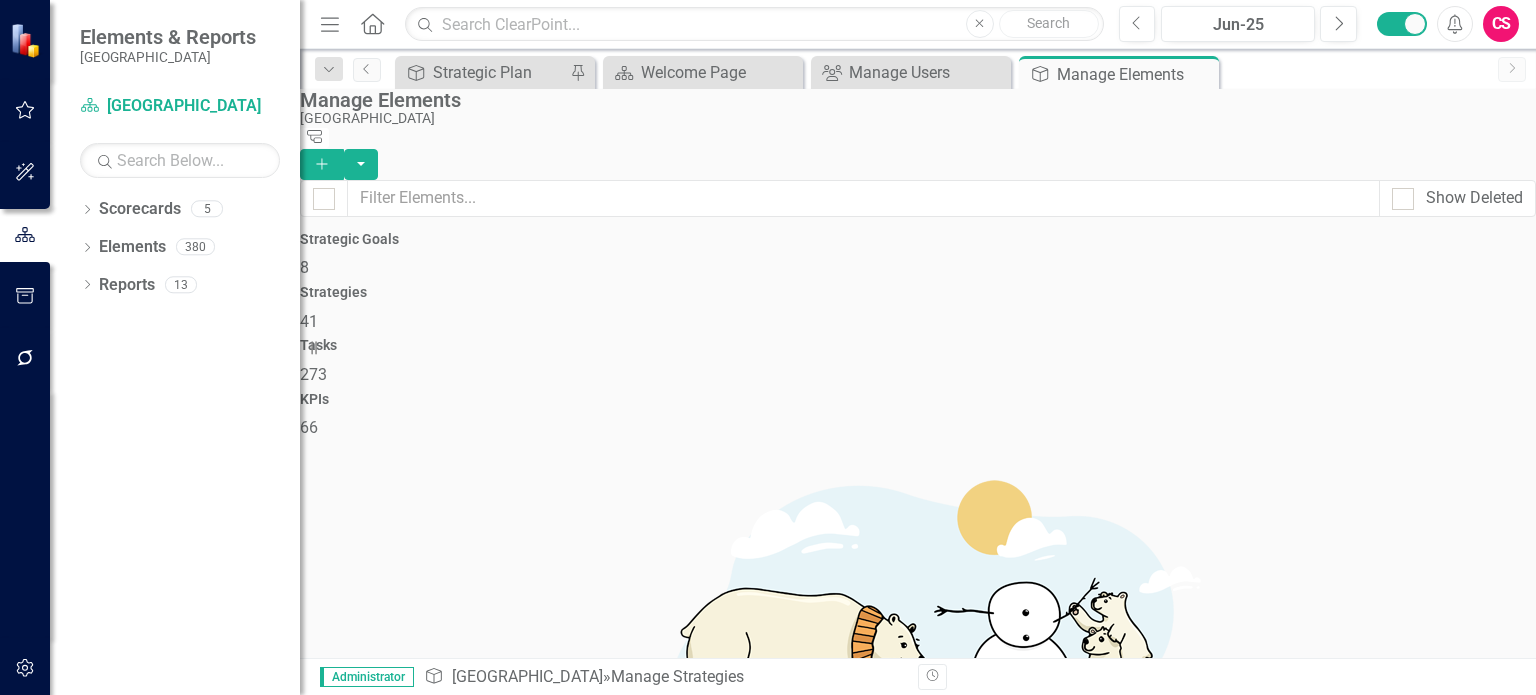 checkbox on "false" 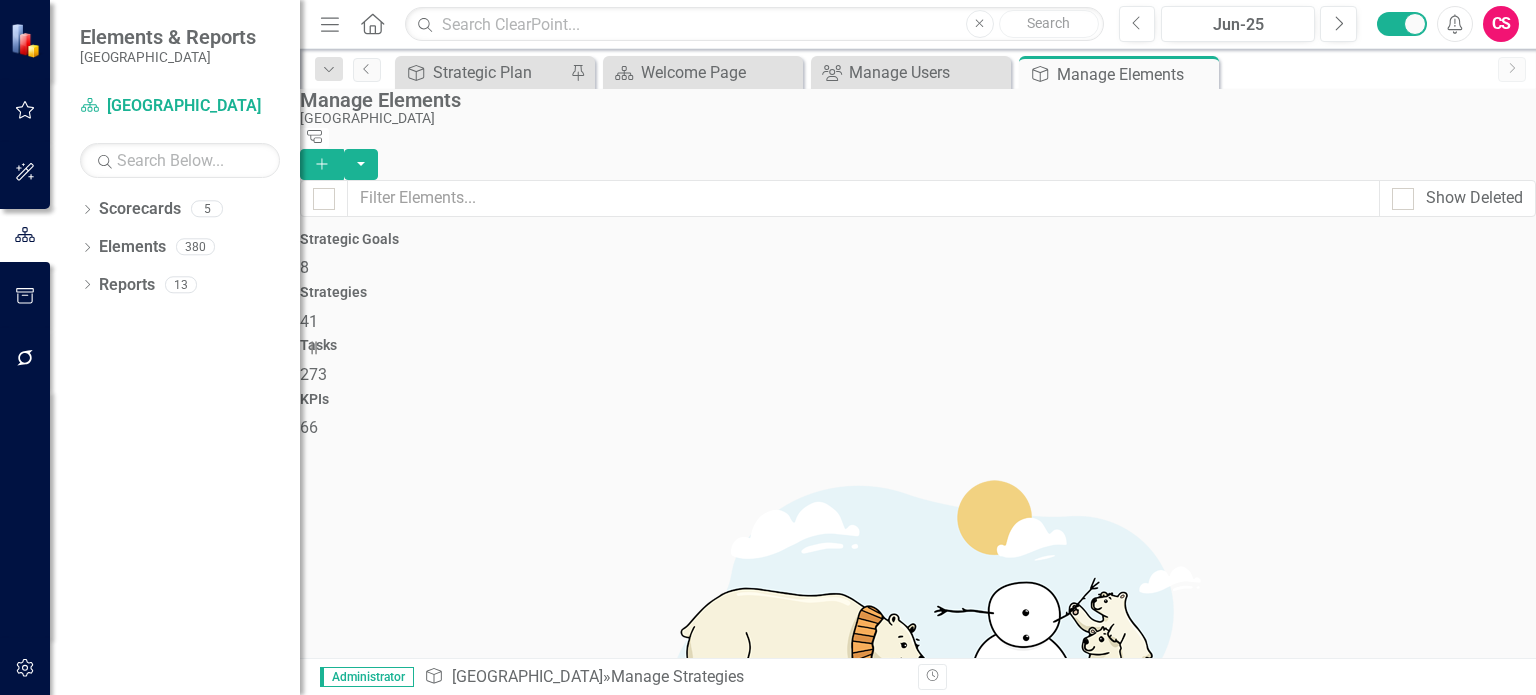 scroll, scrollTop: 106, scrollLeft: 0, axis: vertical 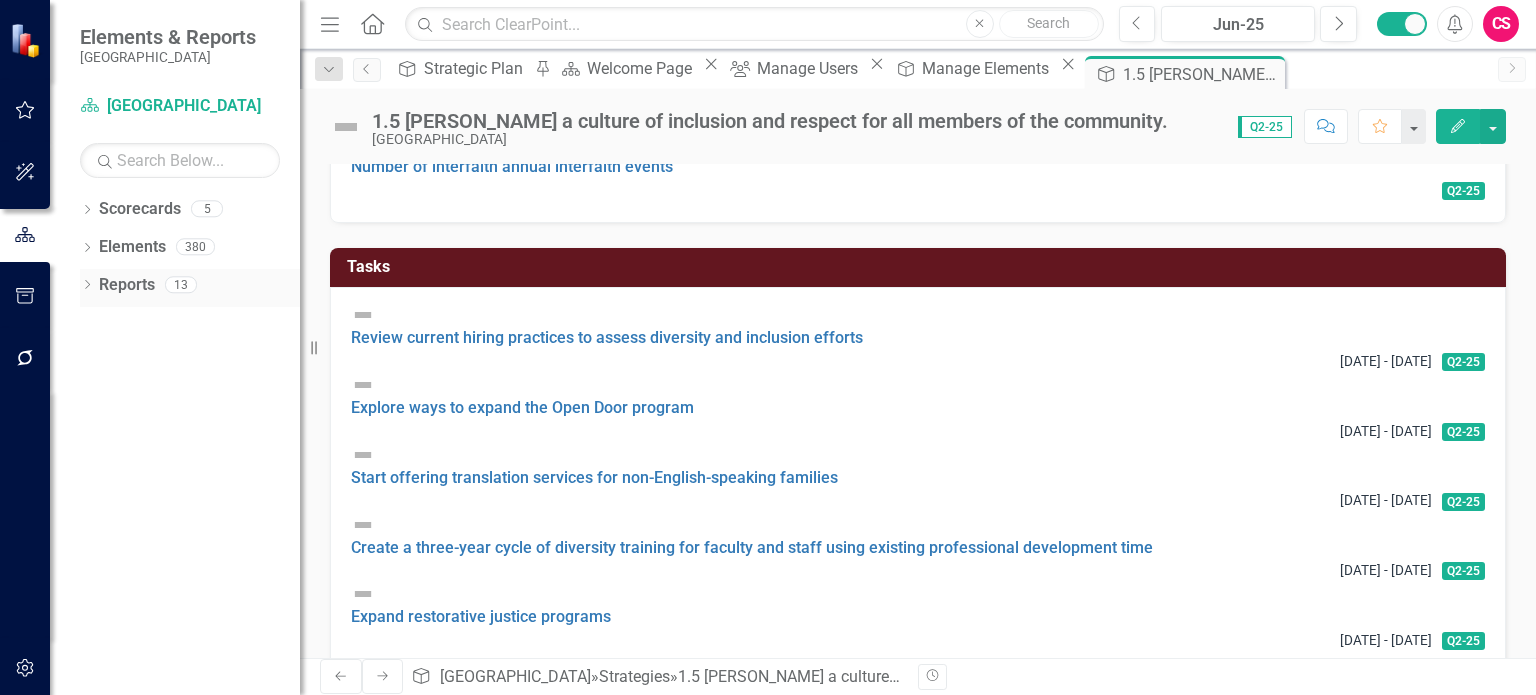 click on "Reports" at bounding box center (127, 285) 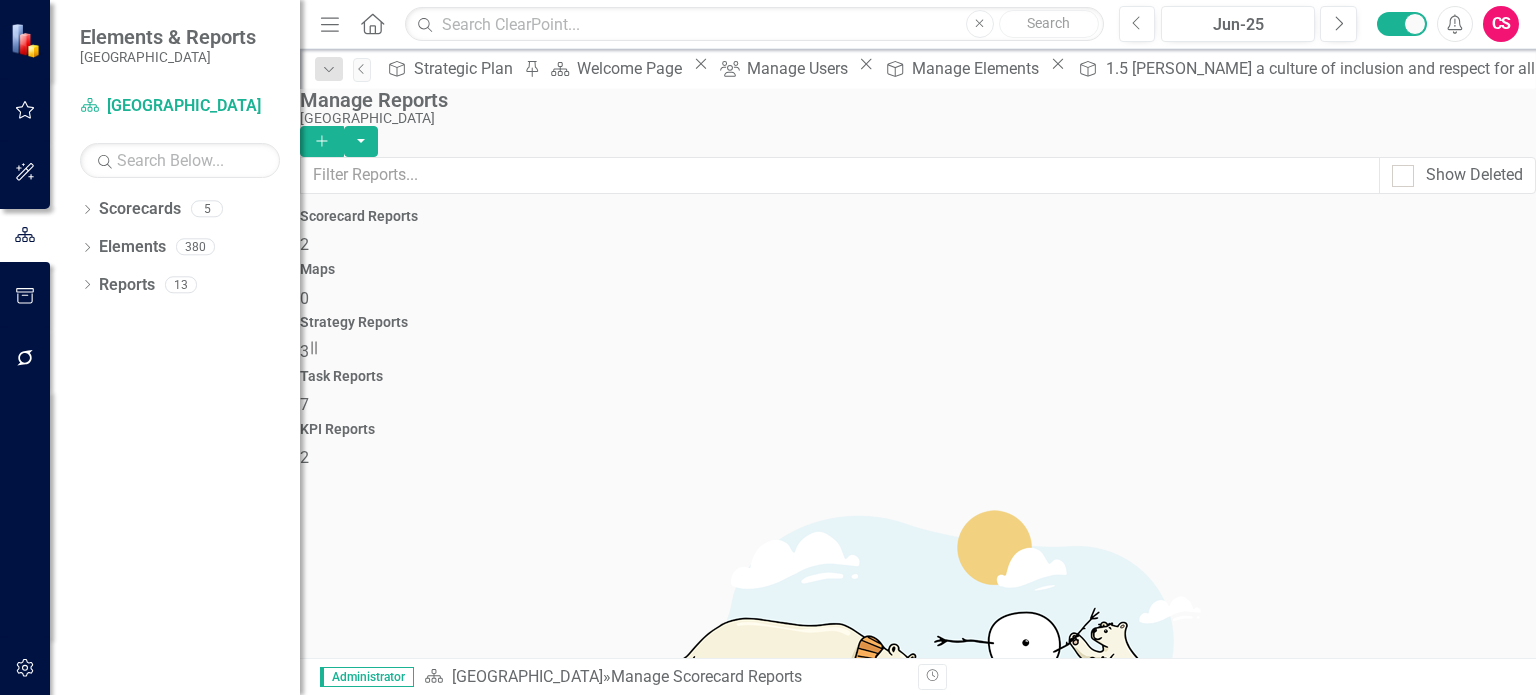 click on "Task Reports 7" at bounding box center [918, 393] 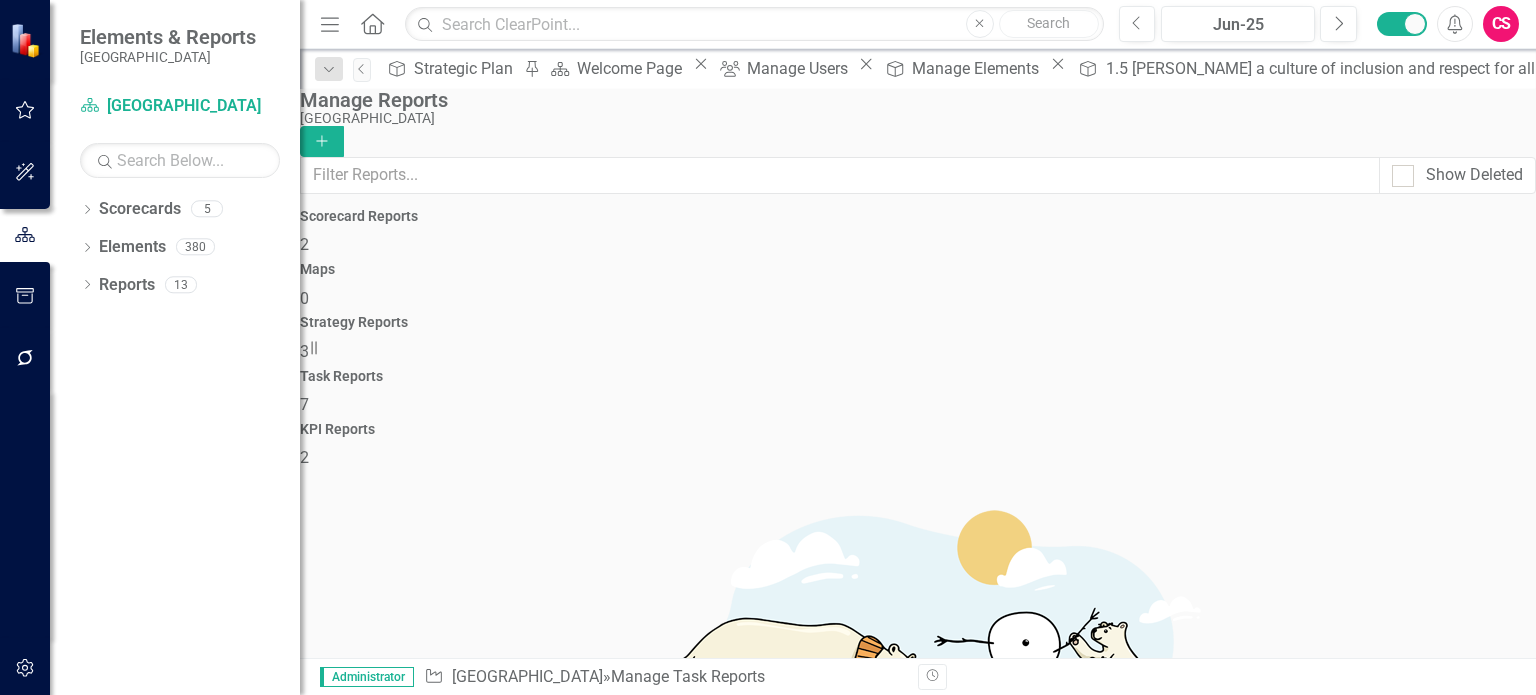 scroll, scrollTop: 143, scrollLeft: 0, axis: vertical 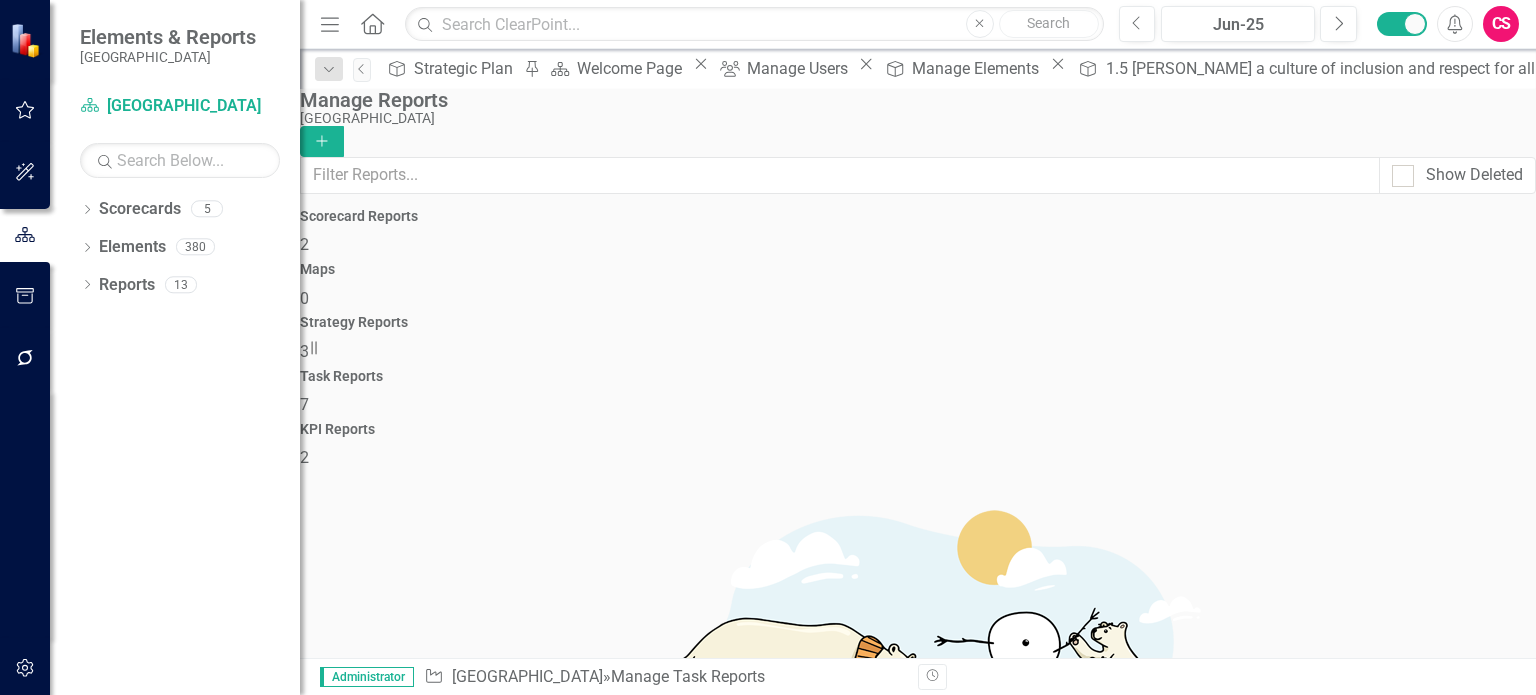 click on "Task Collaborators" at bounding box center [420, 1340] 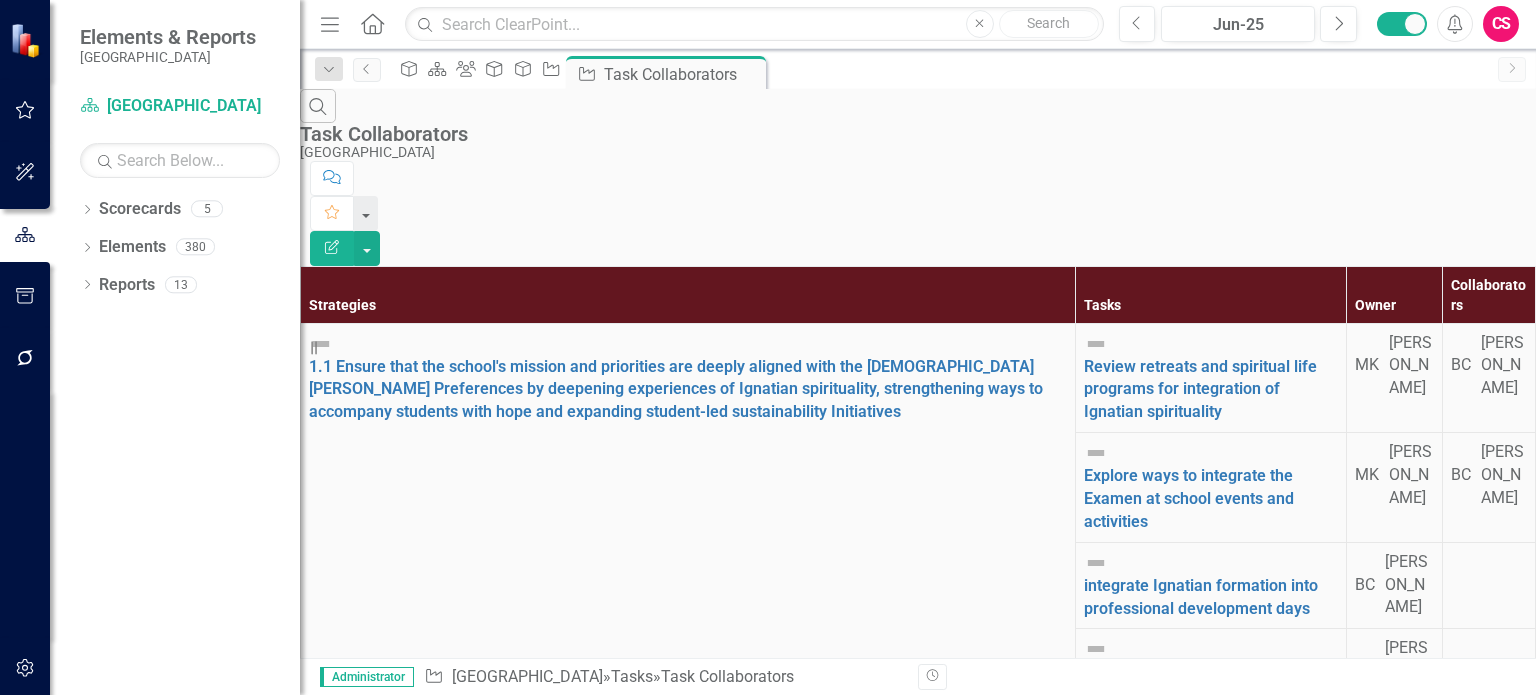 scroll, scrollTop: 916, scrollLeft: 0, axis: vertical 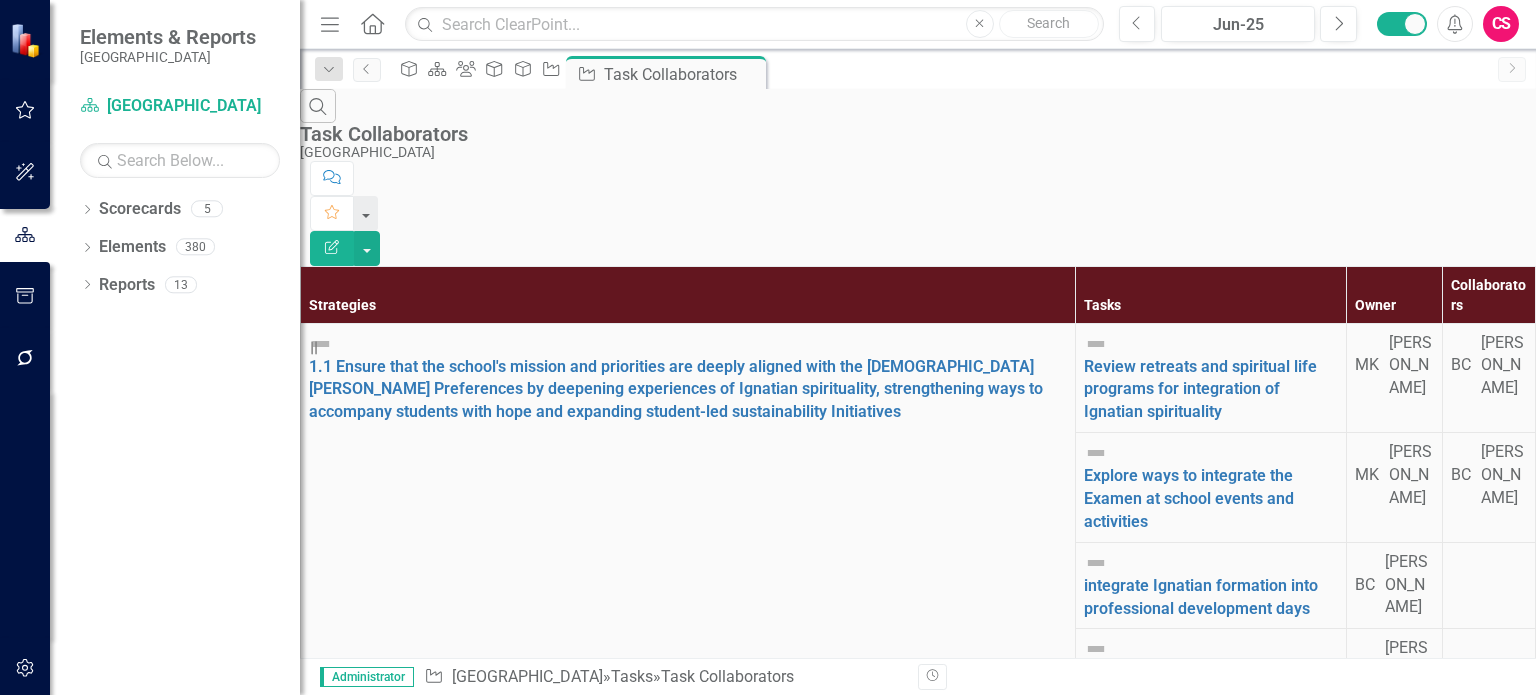 click on "2" at bounding box center (735, 2855) 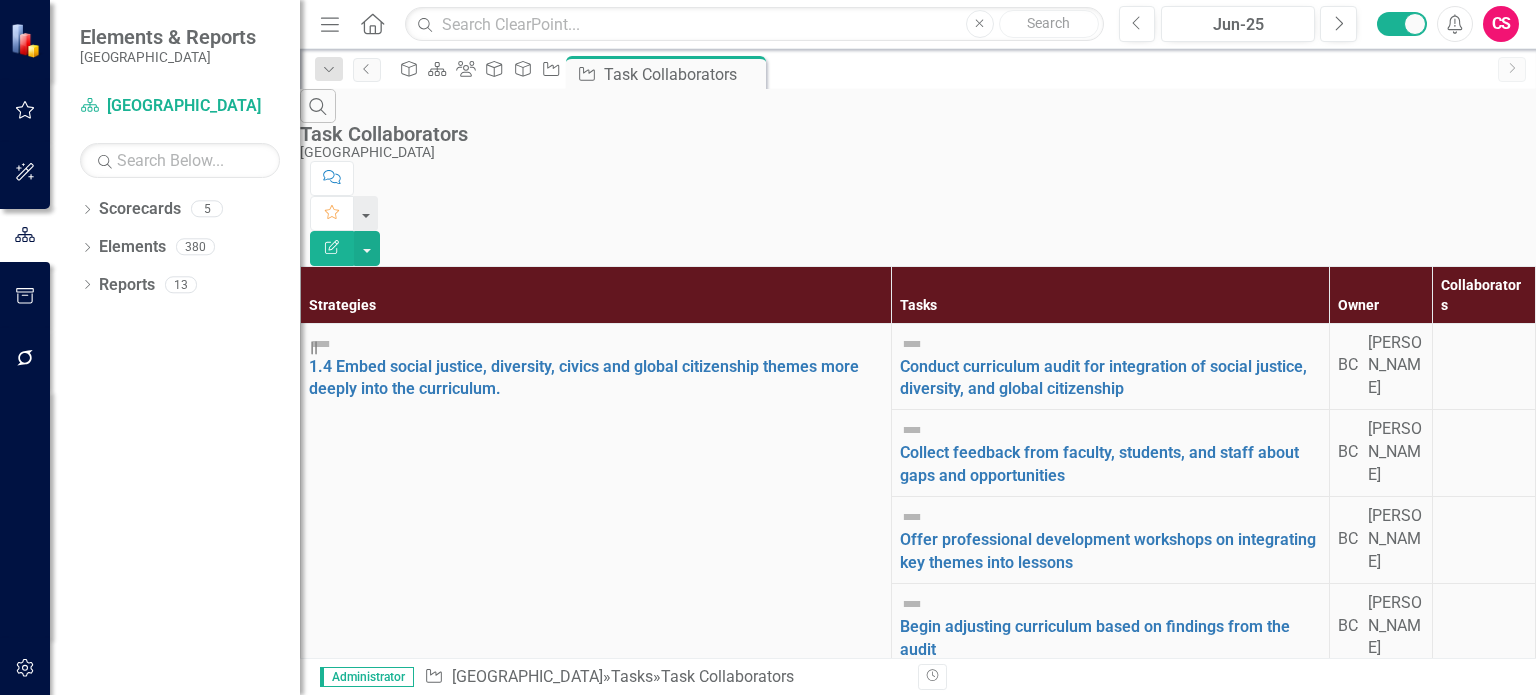 scroll, scrollTop: 132, scrollLeft: 0, axis: vertical 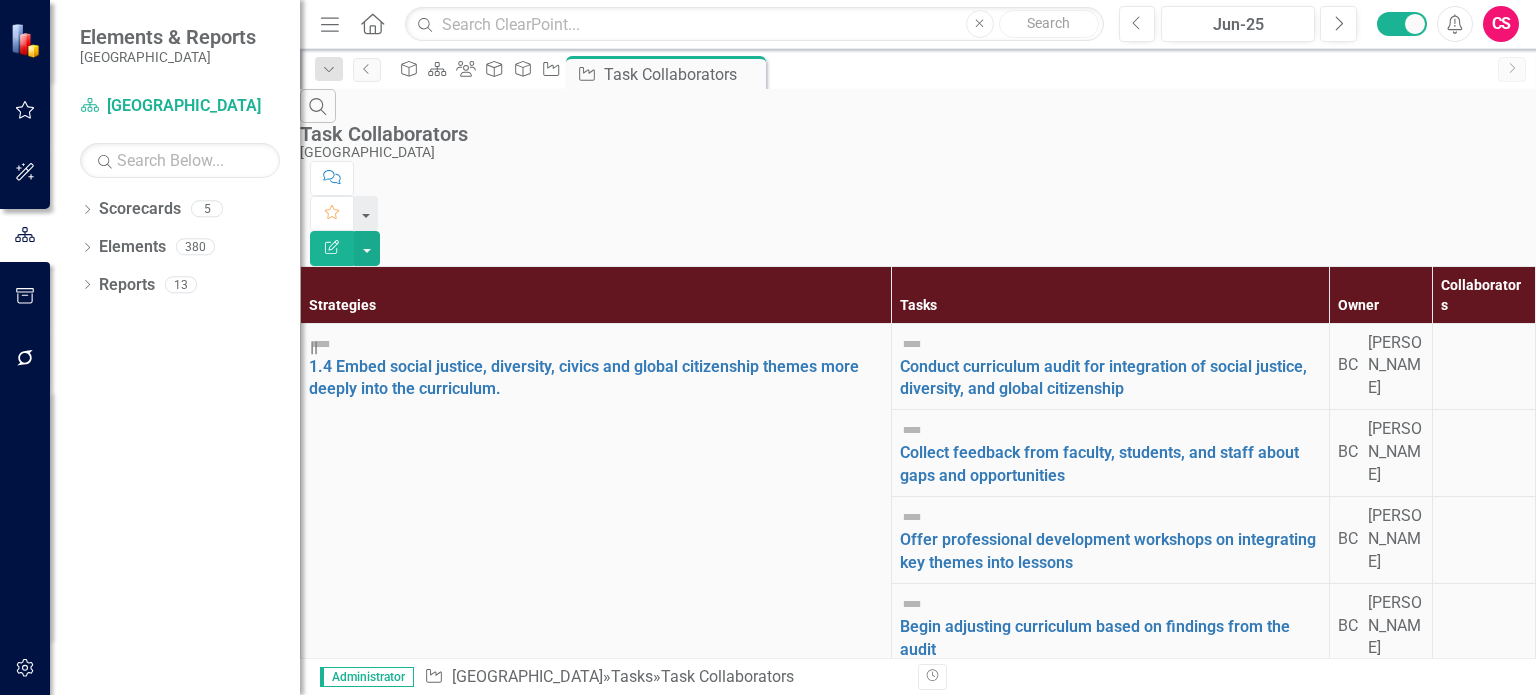click at bounding box center (1484, 678) 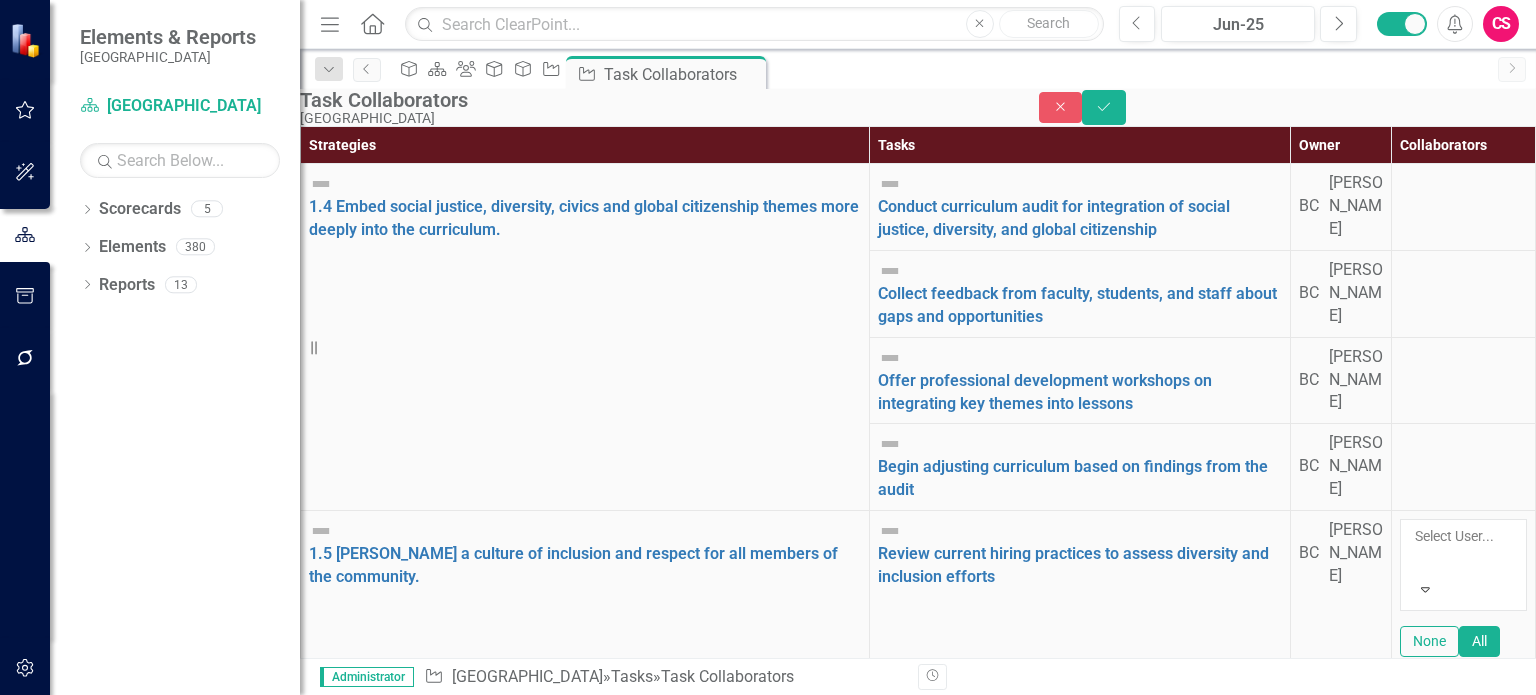 click at bounding box center (1416, 560) 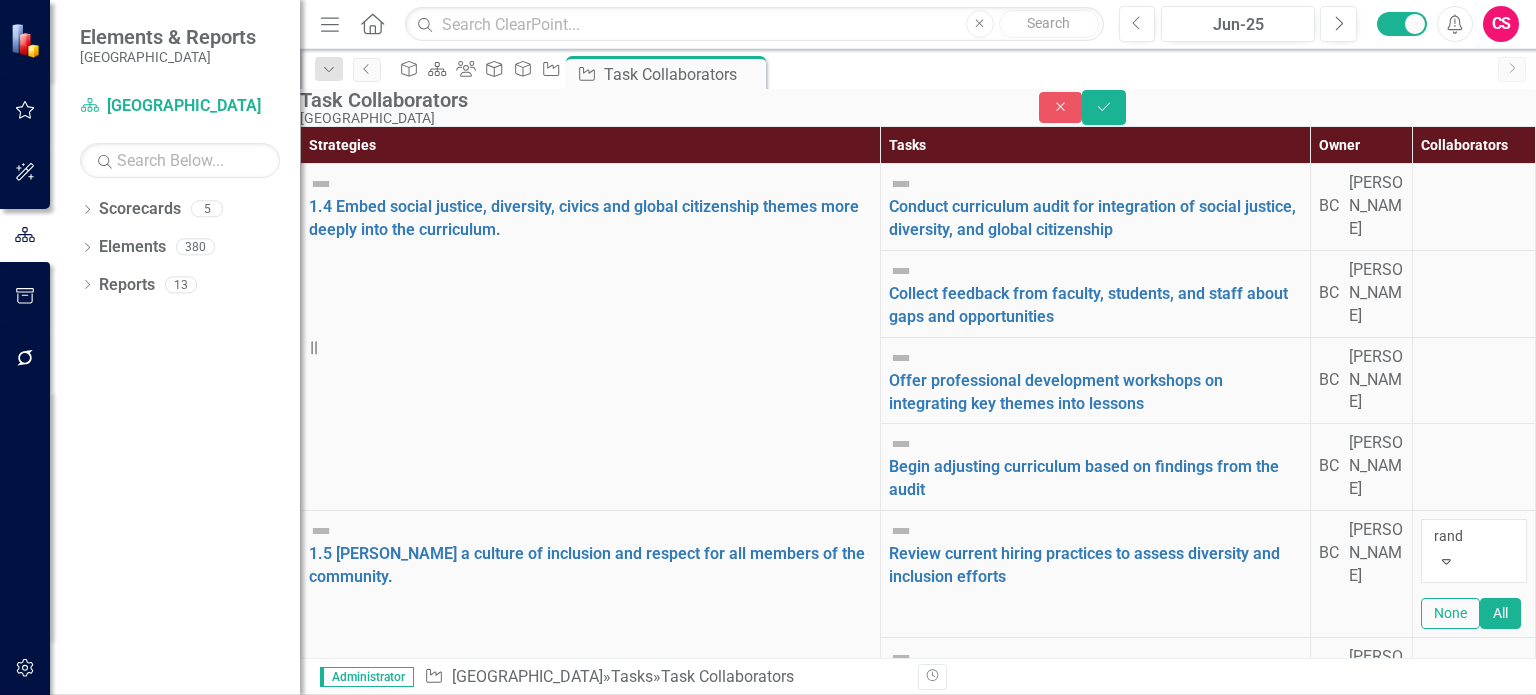type on "randy" 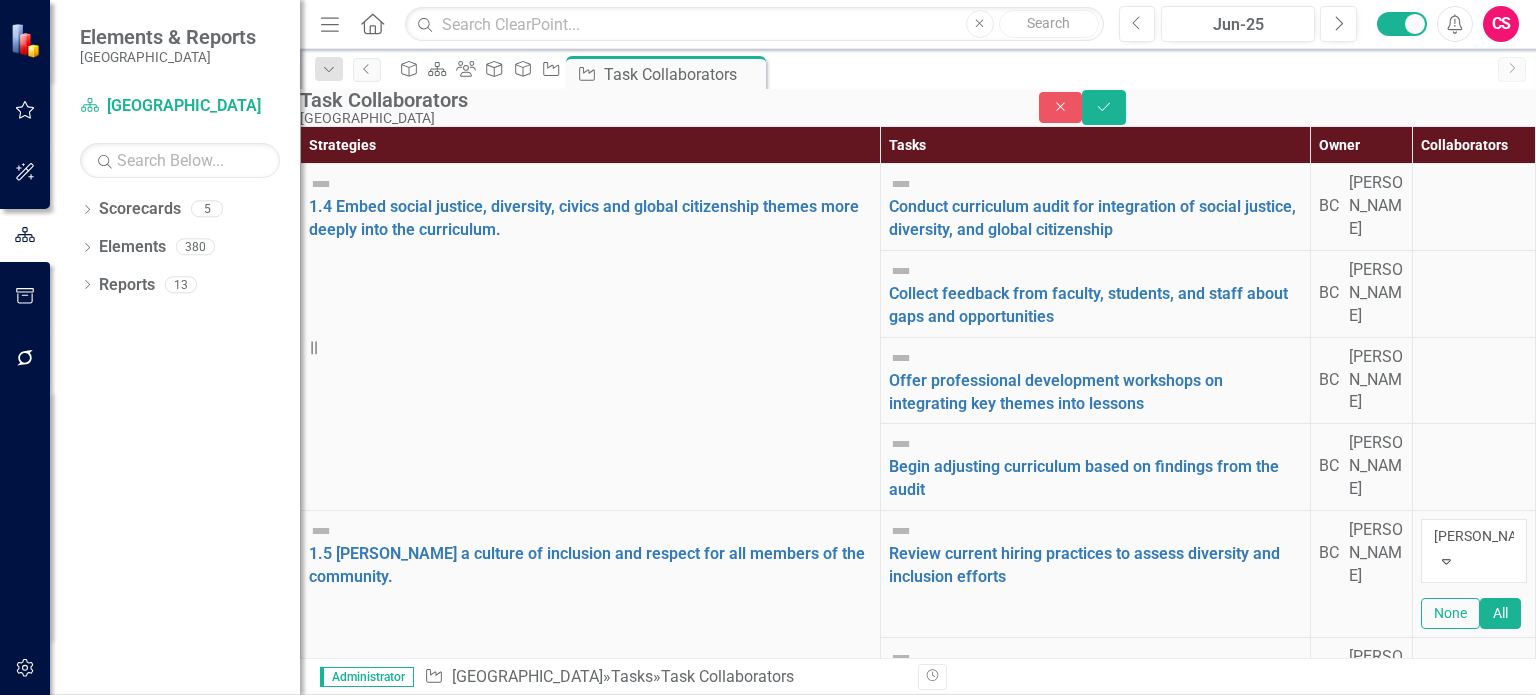 drag, startPoint x: 1279, startPoint y: 349, endPoint x: 1277, endPoint y: 360, distance: 11.18034 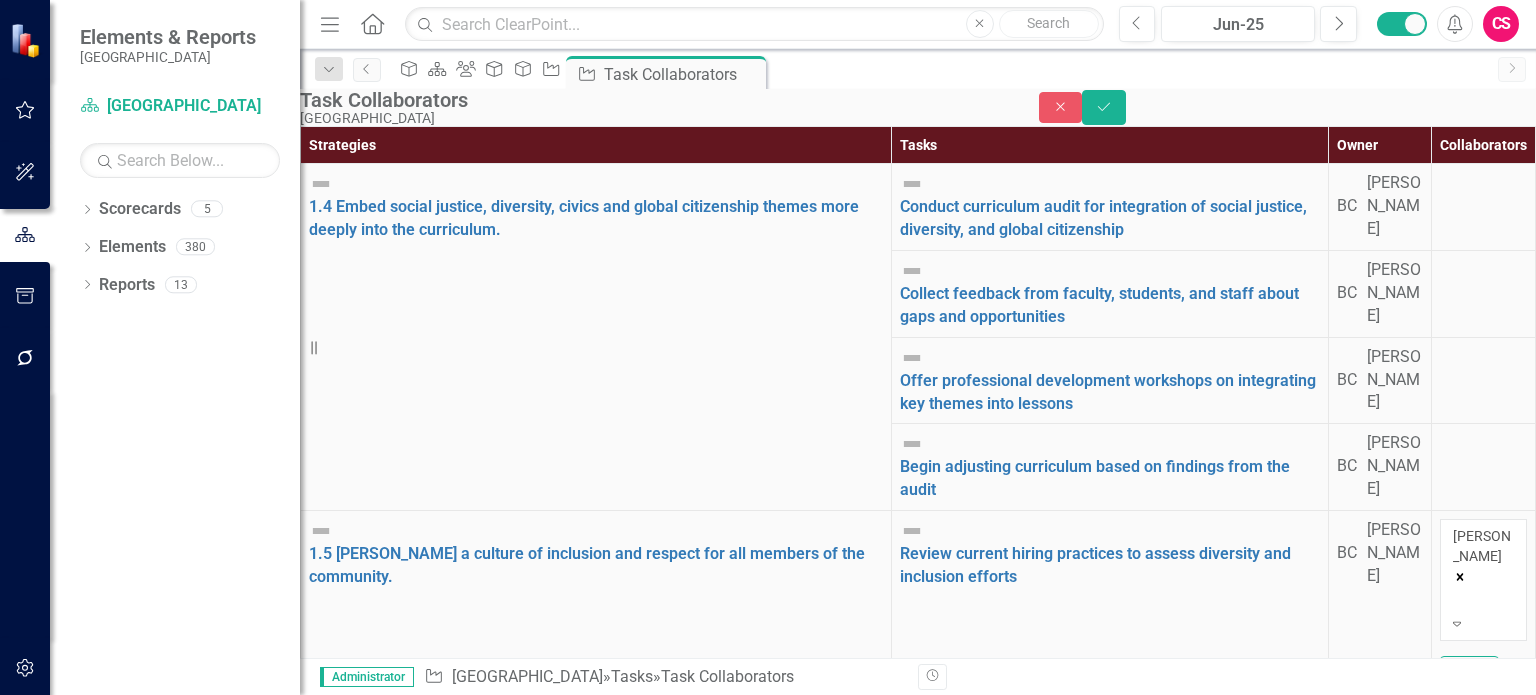 click at bounding box center (1483, 735) 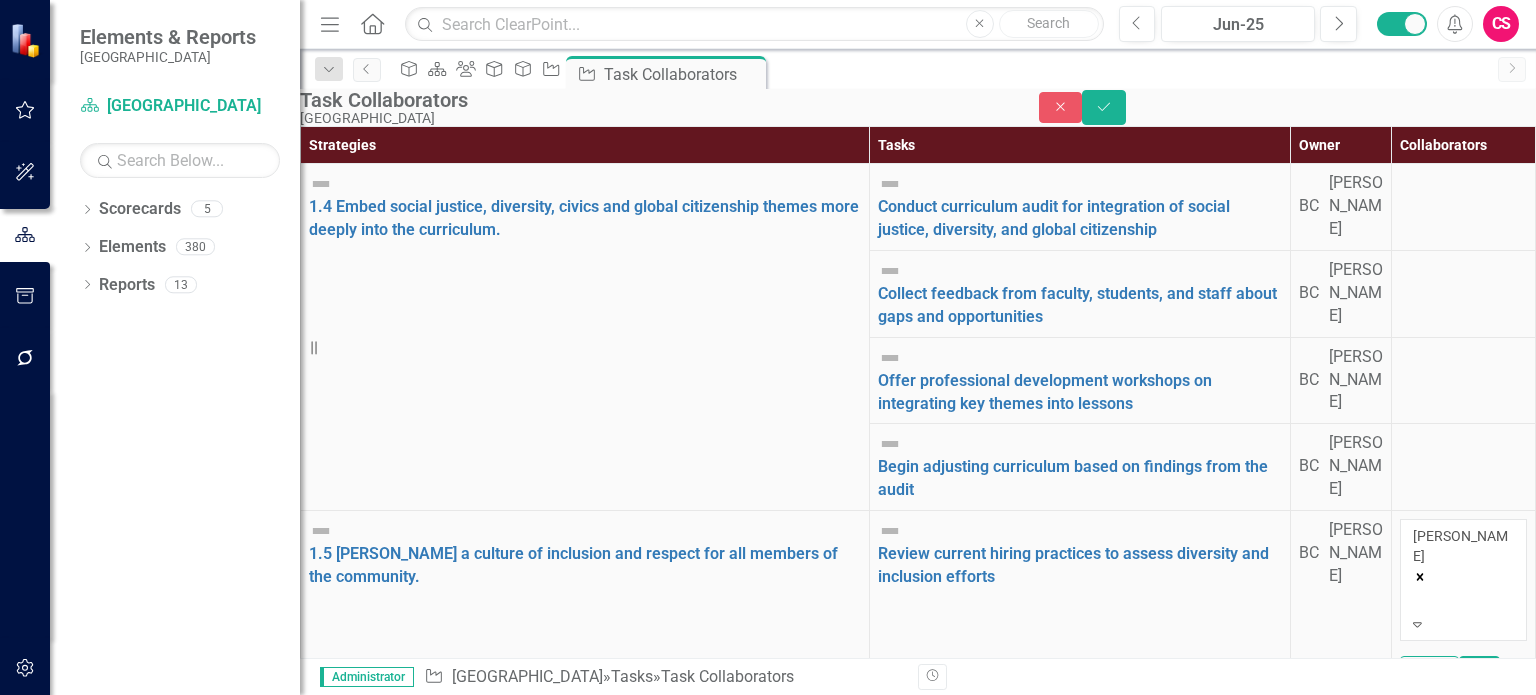 click at bounding box center (1416, 745) 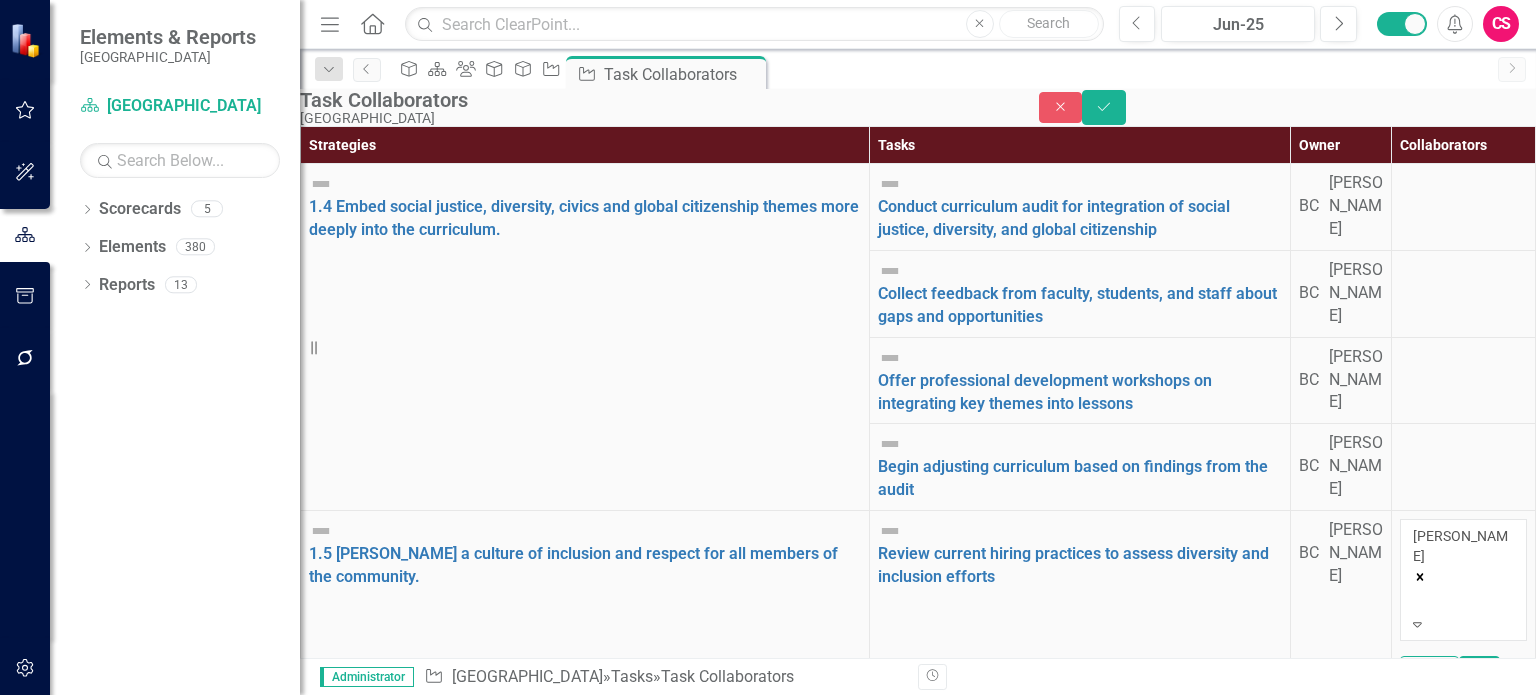 click at bounding box center [1416, 745] 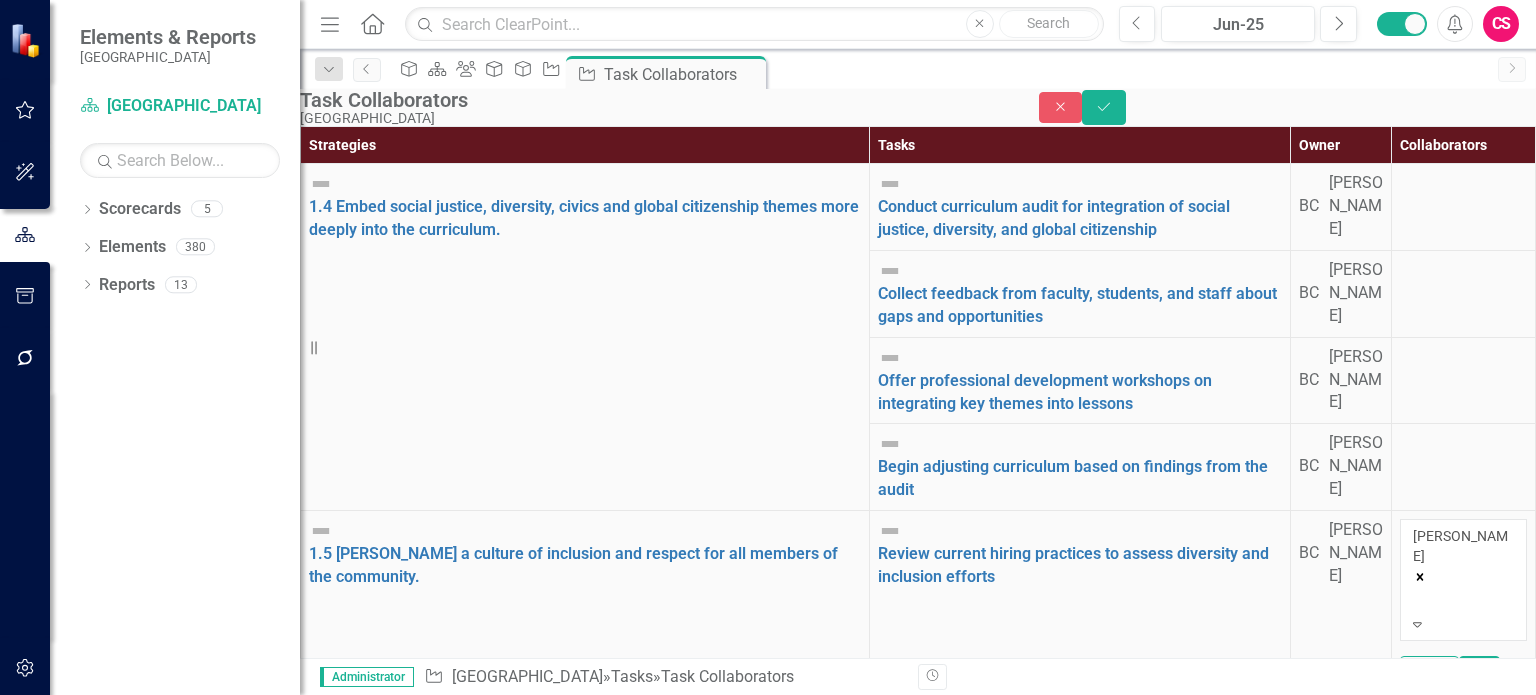 click at bounding box center (1416, 745) 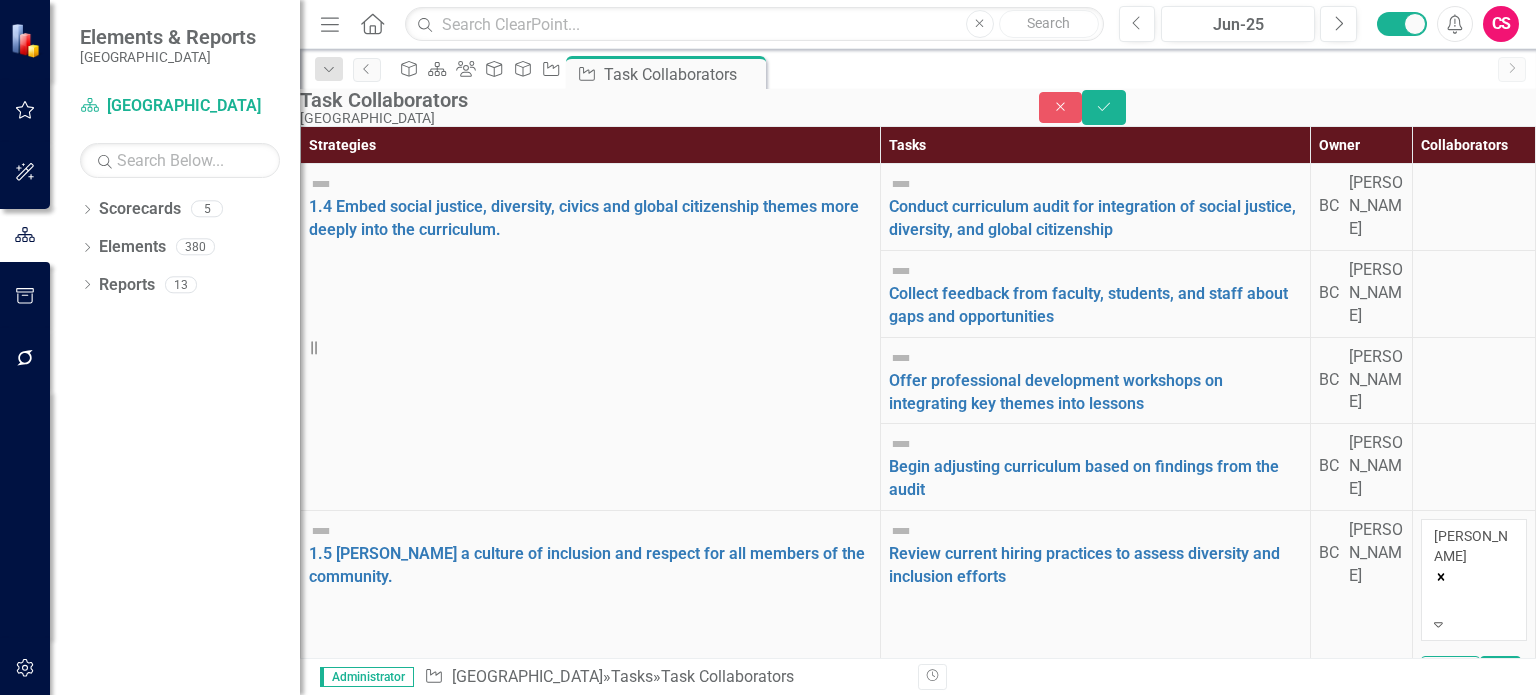 type 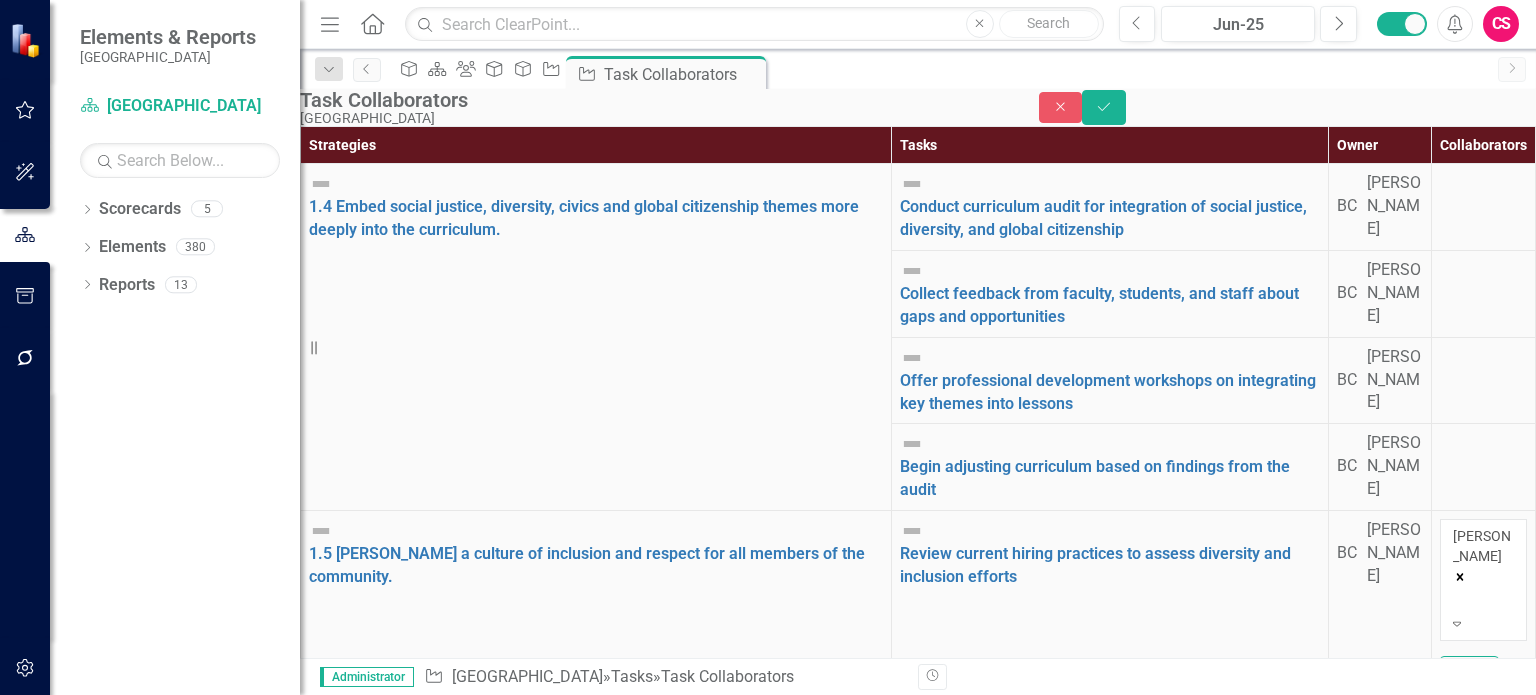scroll, scrollTop: 388, scrollLeft: 0, axis: vertical 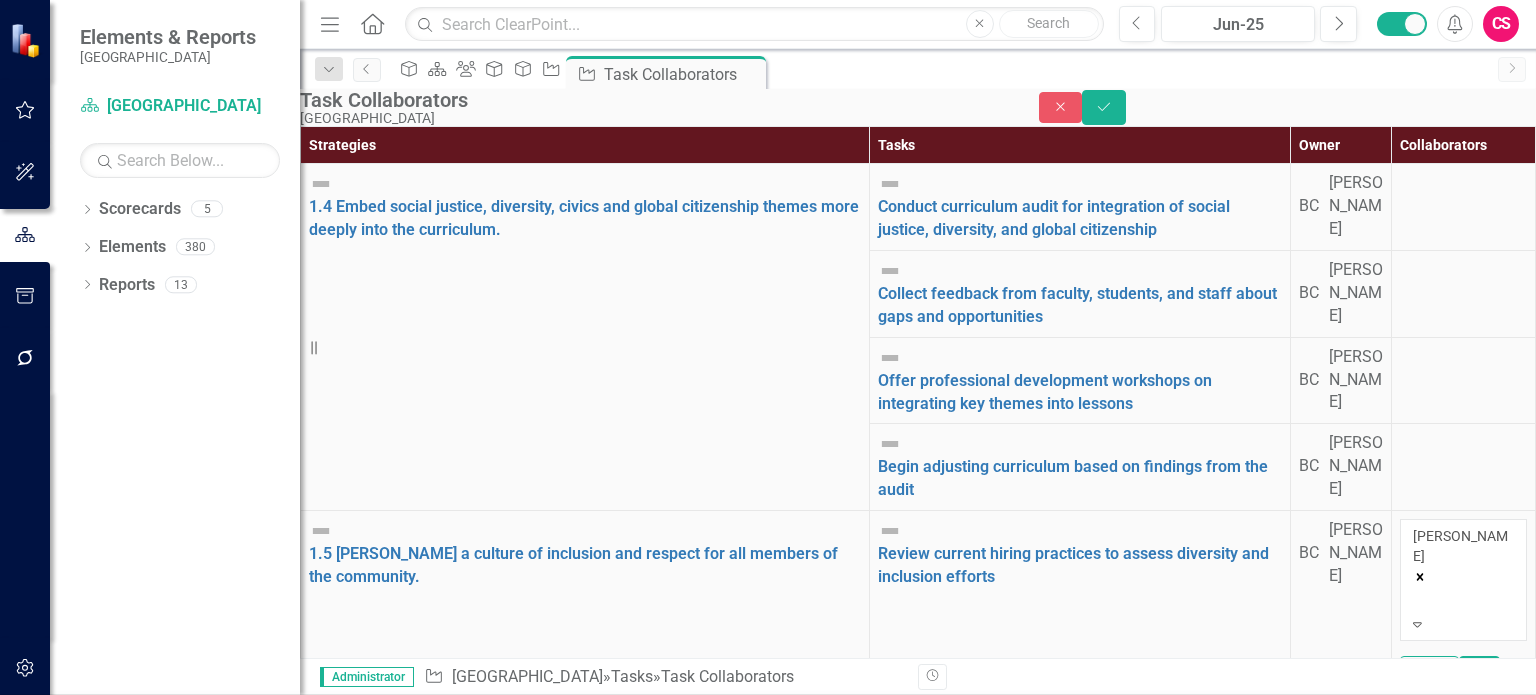 type on "randy" 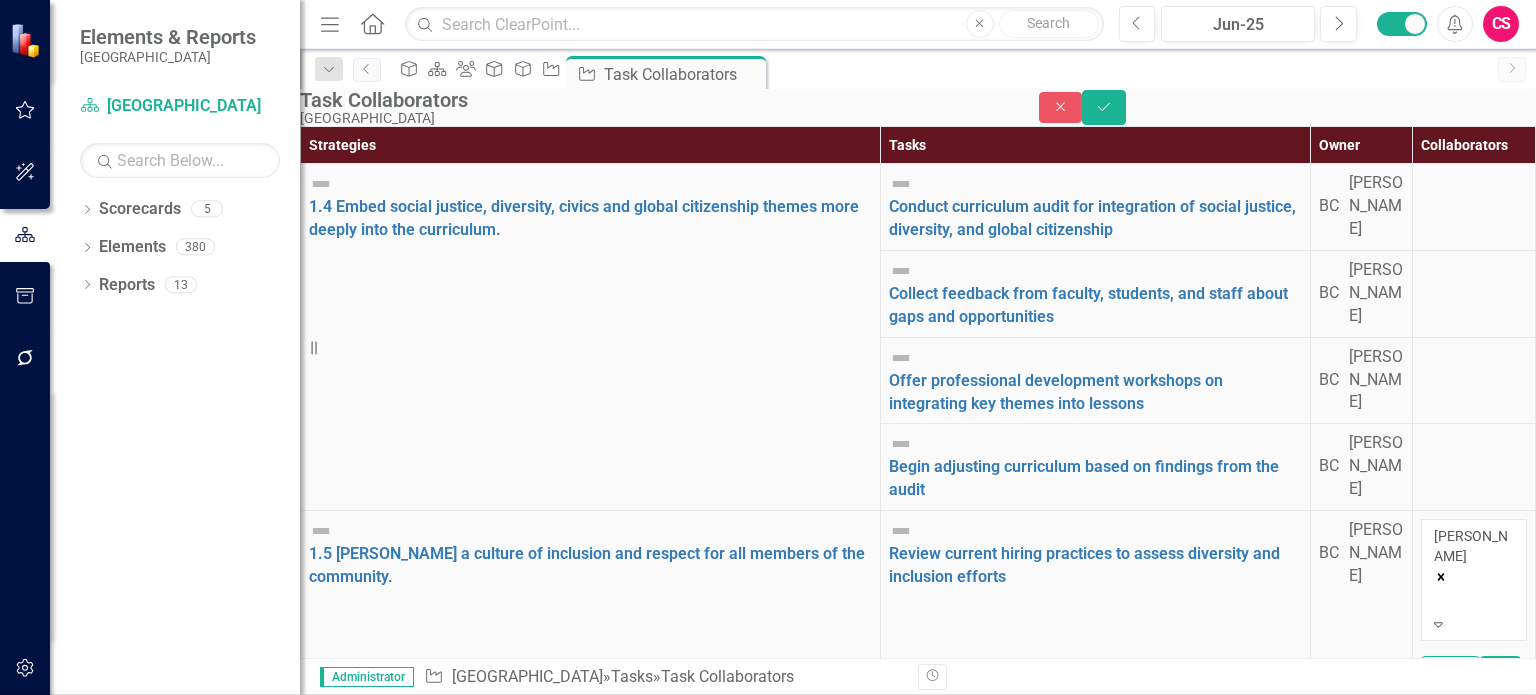 type 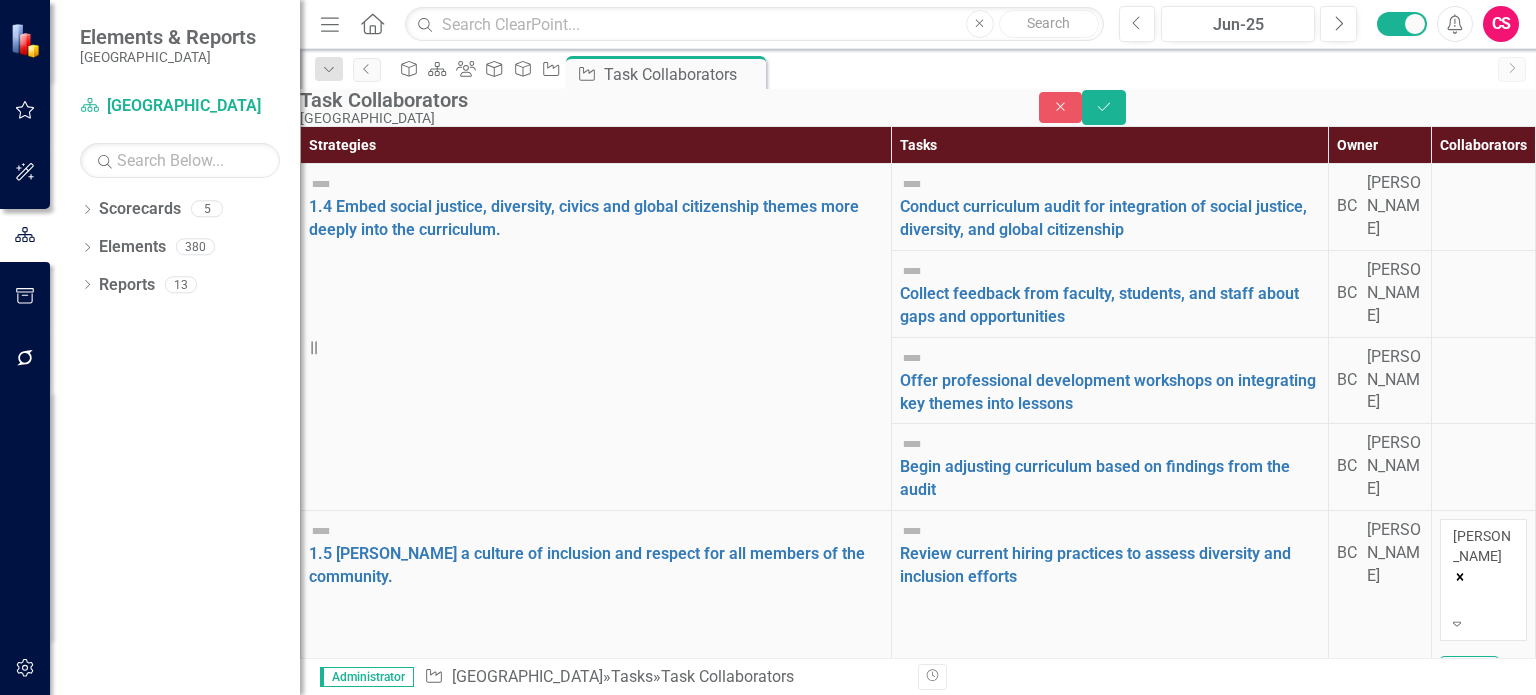 scroll, scrollTop: 586, scrollLeft: 0, axis: vertical 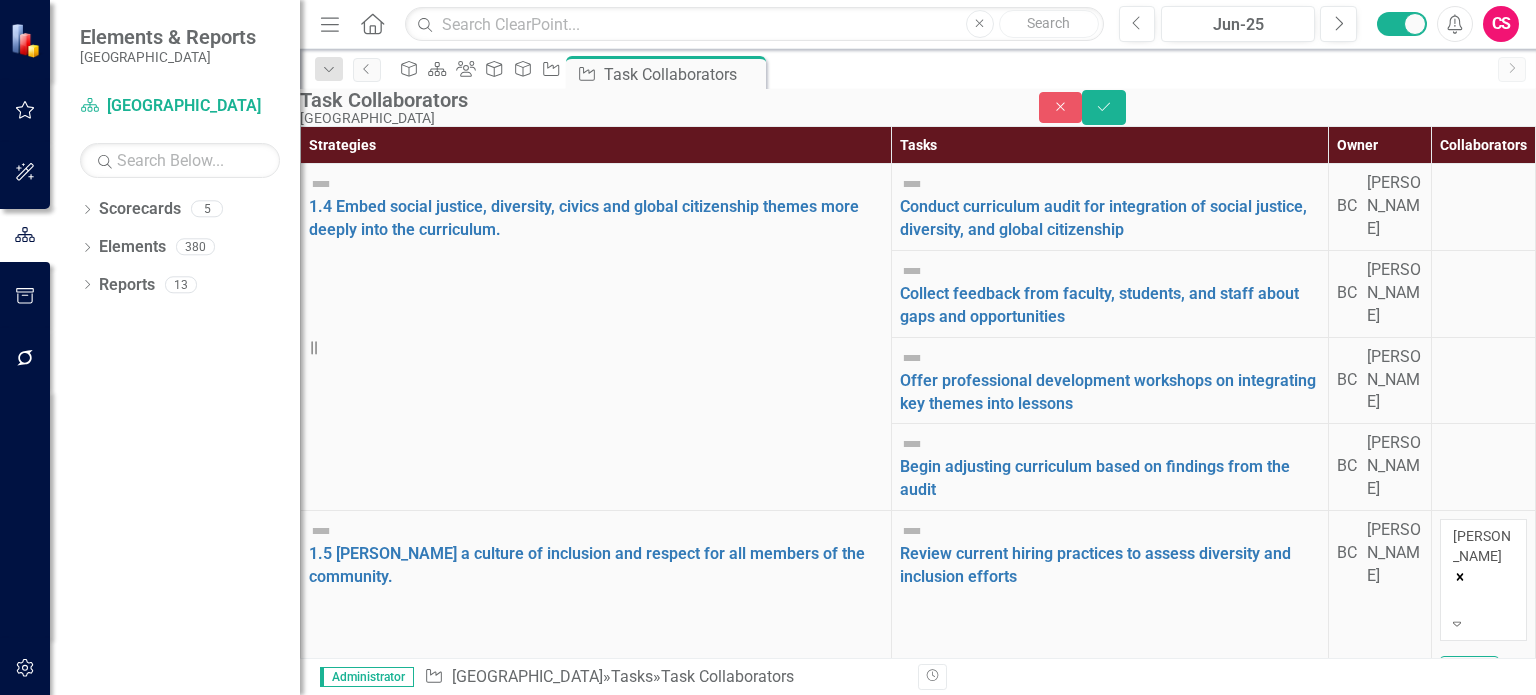 click at bounding box center (1483, 1166) 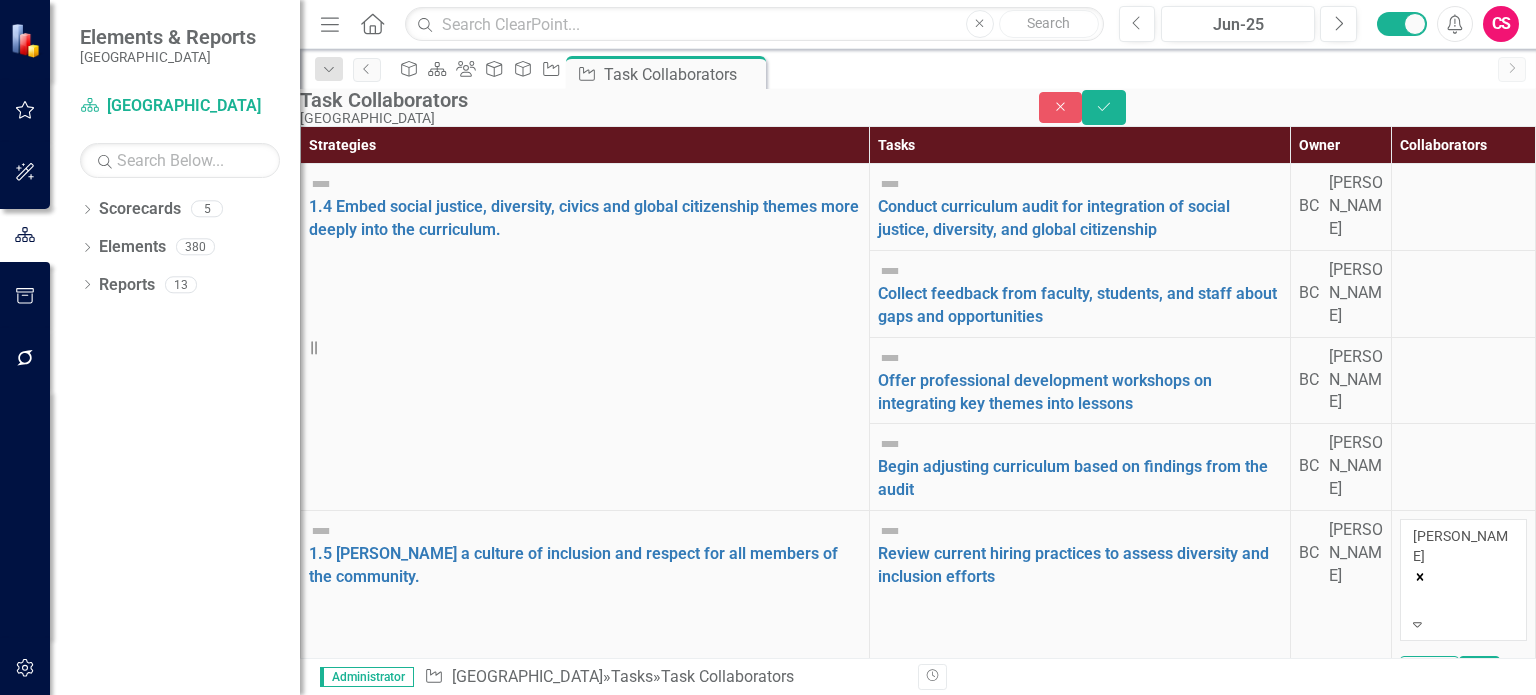 click at bounding box center [1416, 1115] 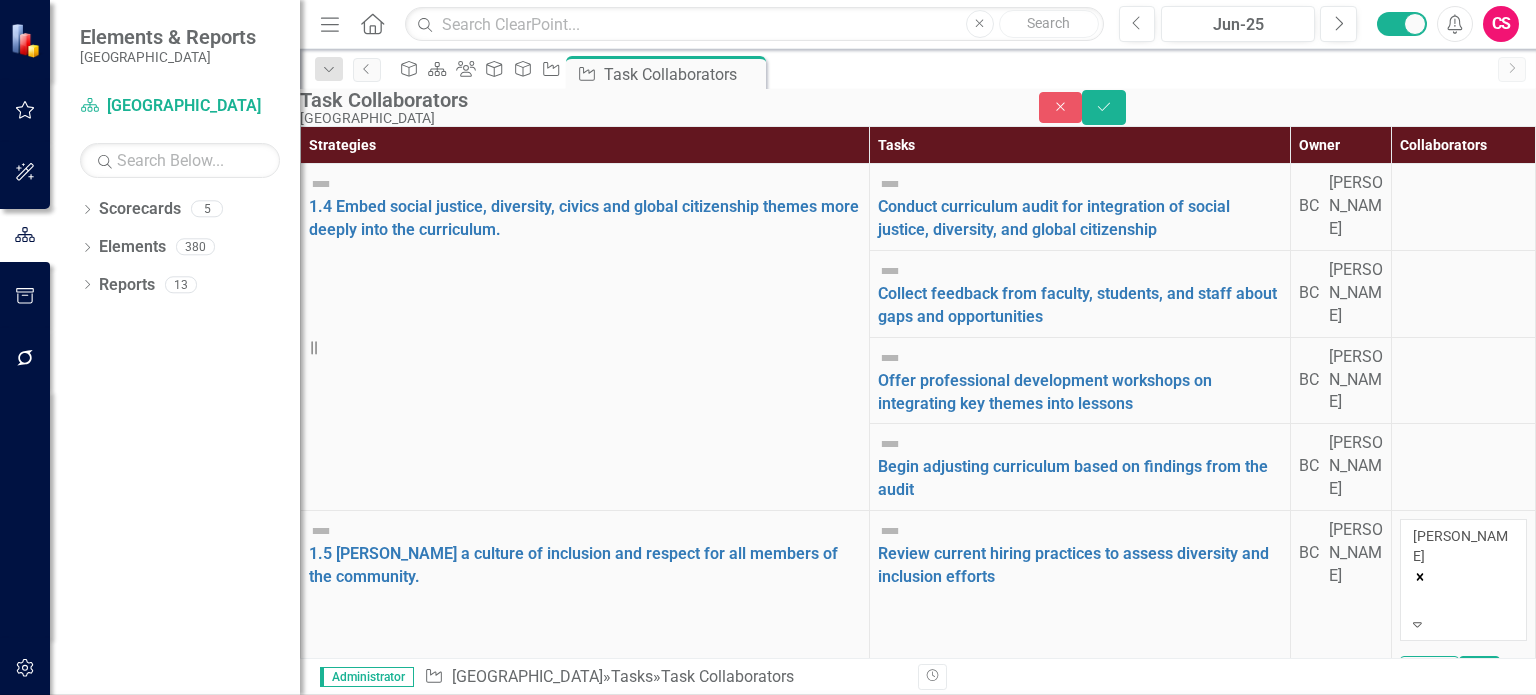 paste on "randy" 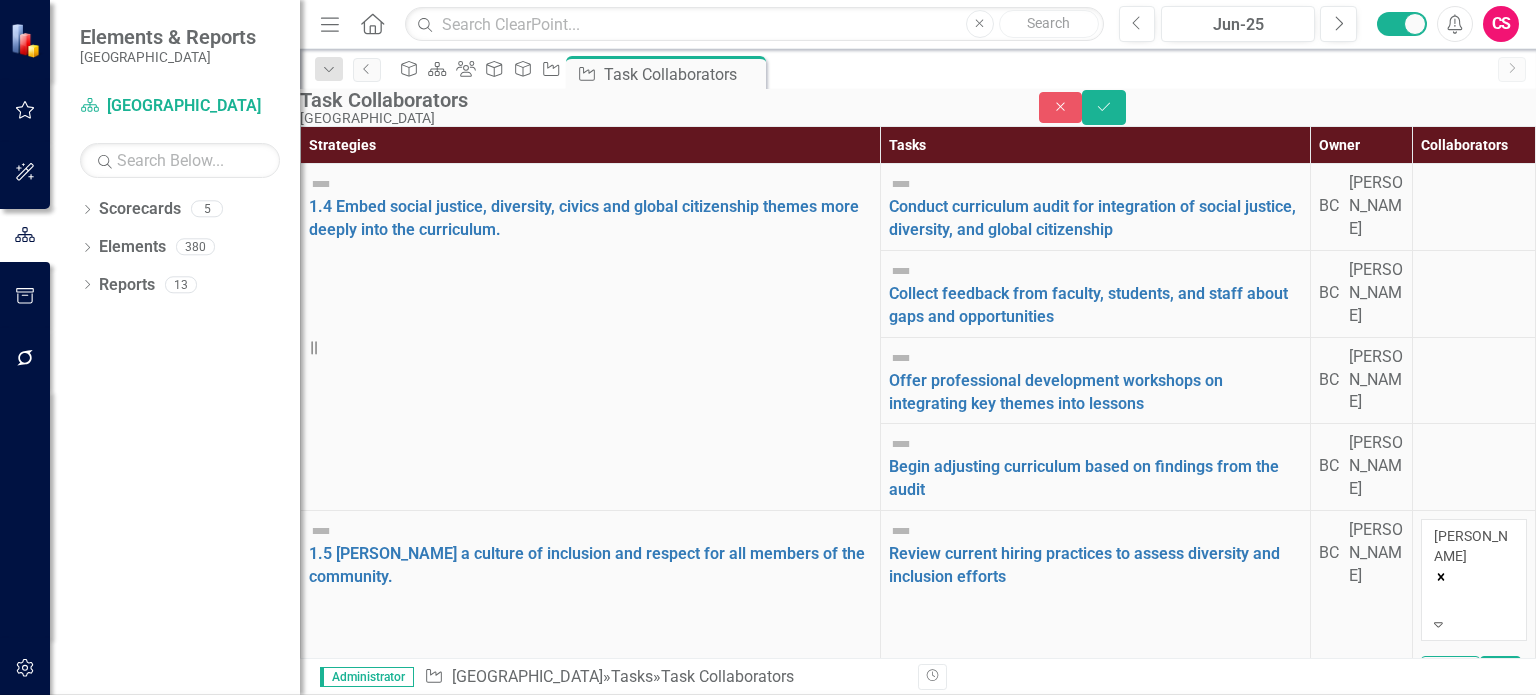 type 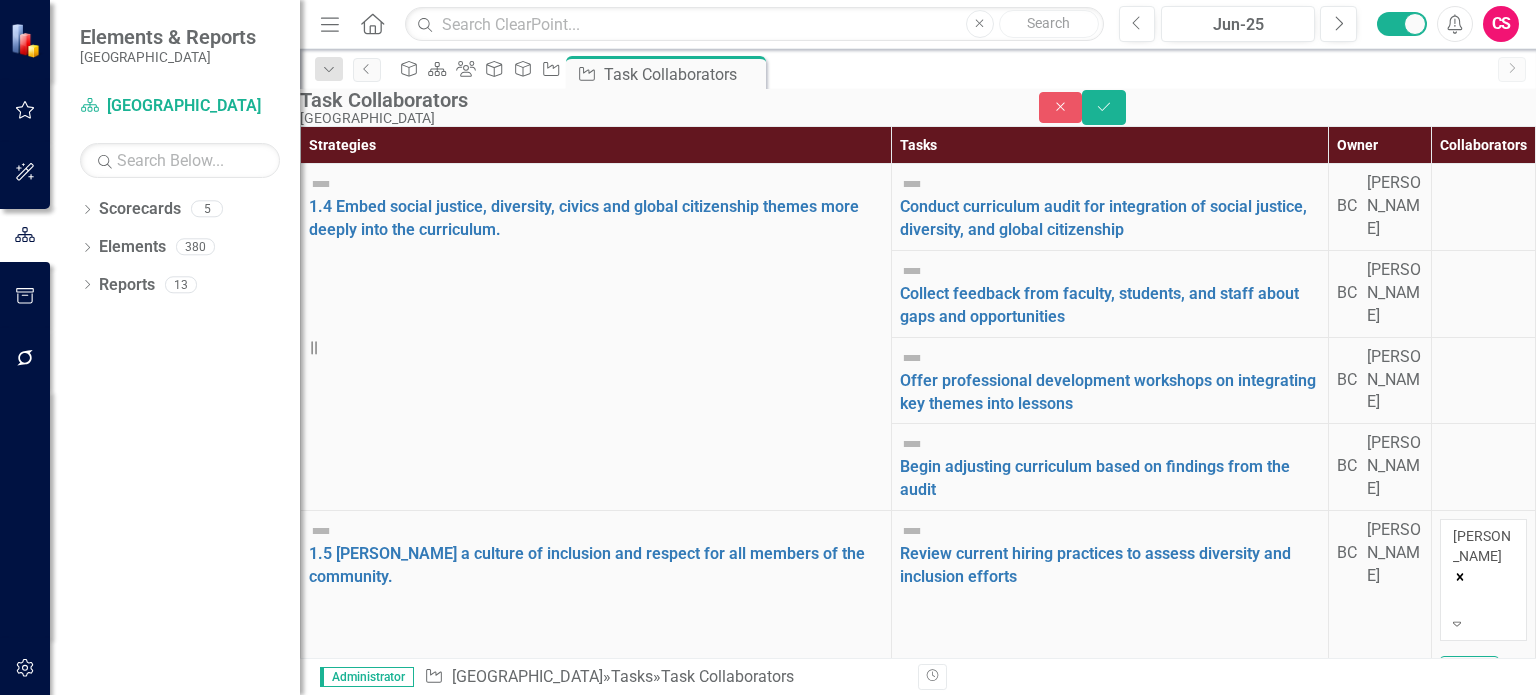 click at bounding box center (1483, 1382) 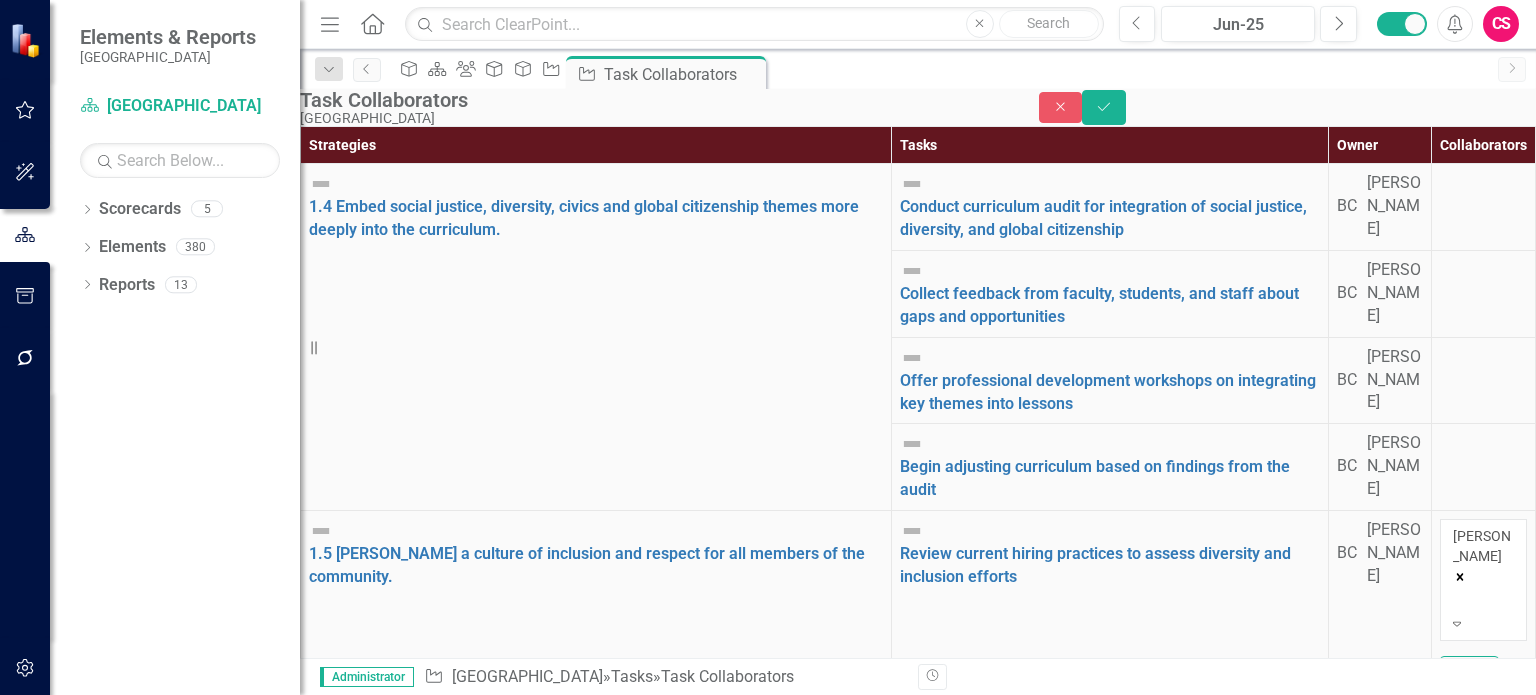 click at bounding box center [1483, 1382] 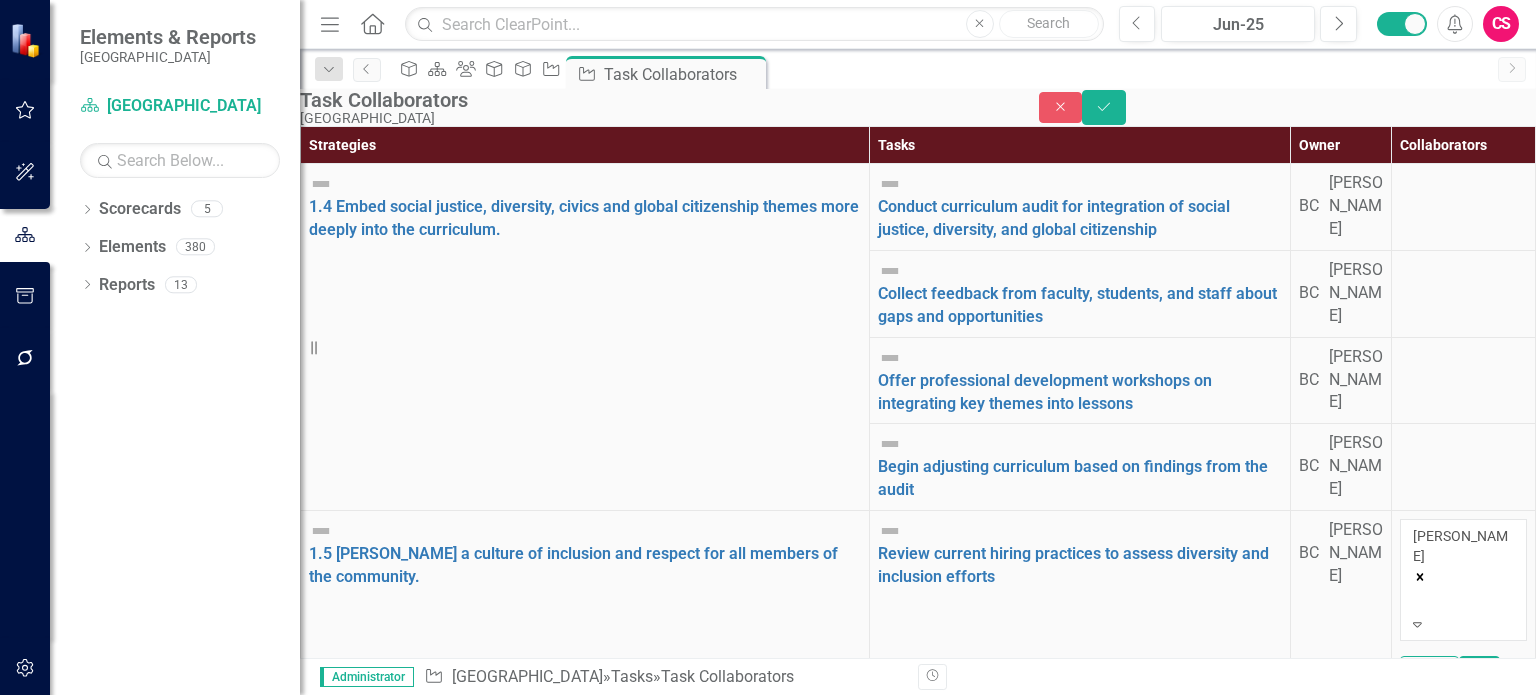 click at bounding box center [1416, 1299] 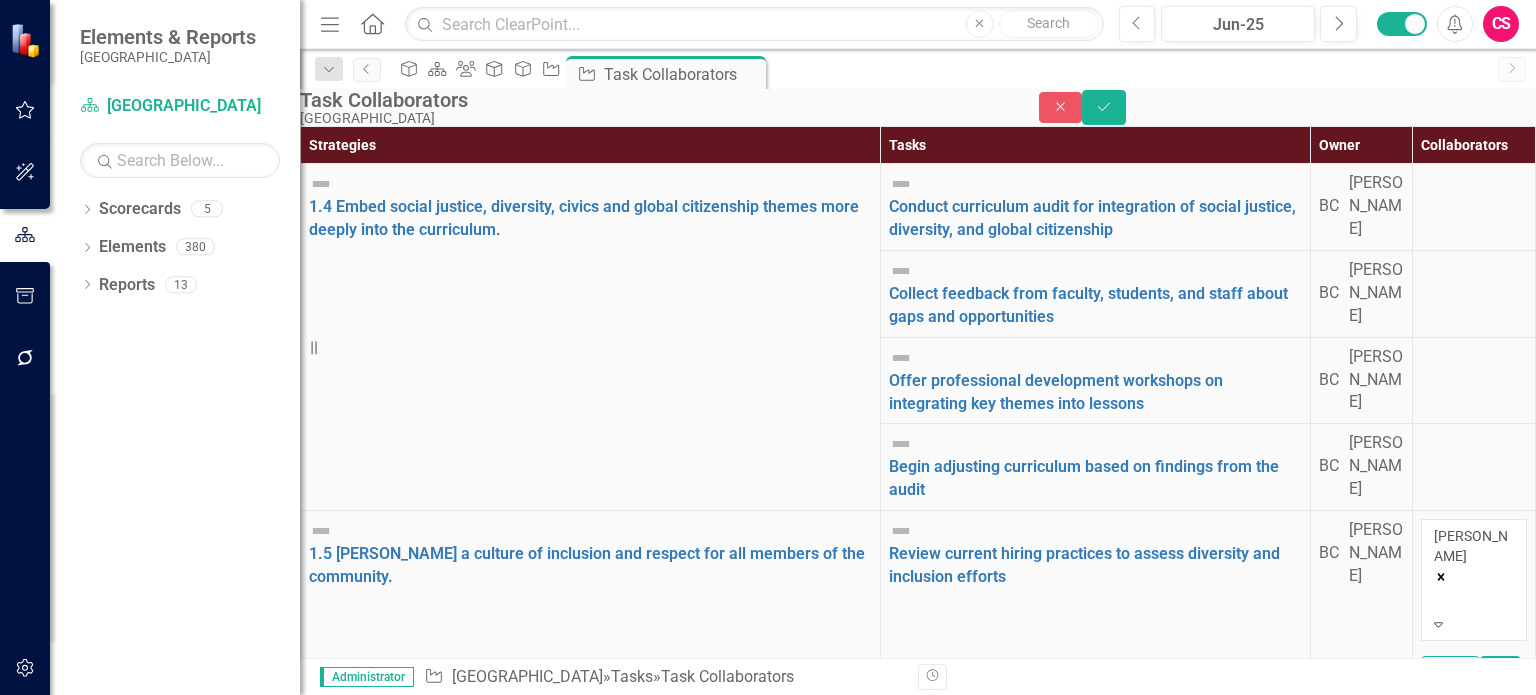 type 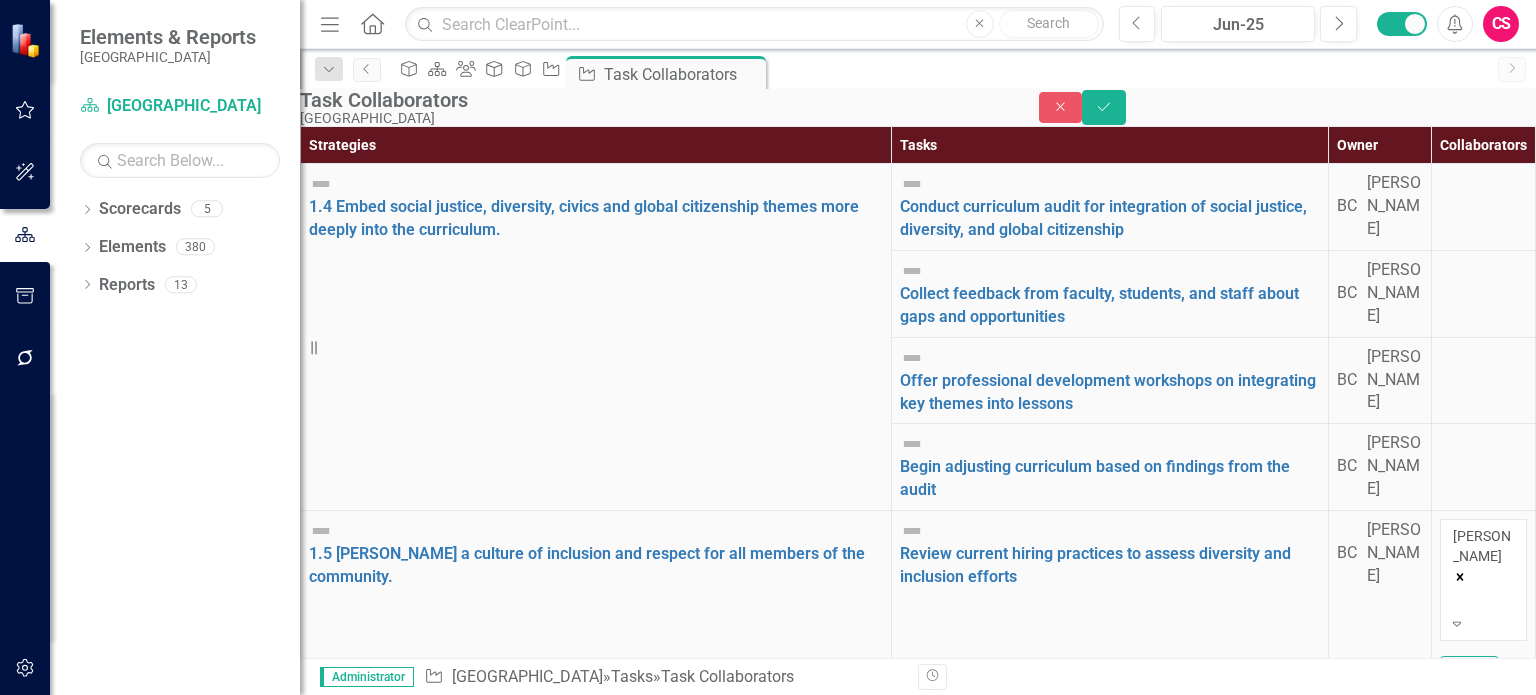 scroll, scrollTop: 718, scrollLeft: 0, axis: vertical 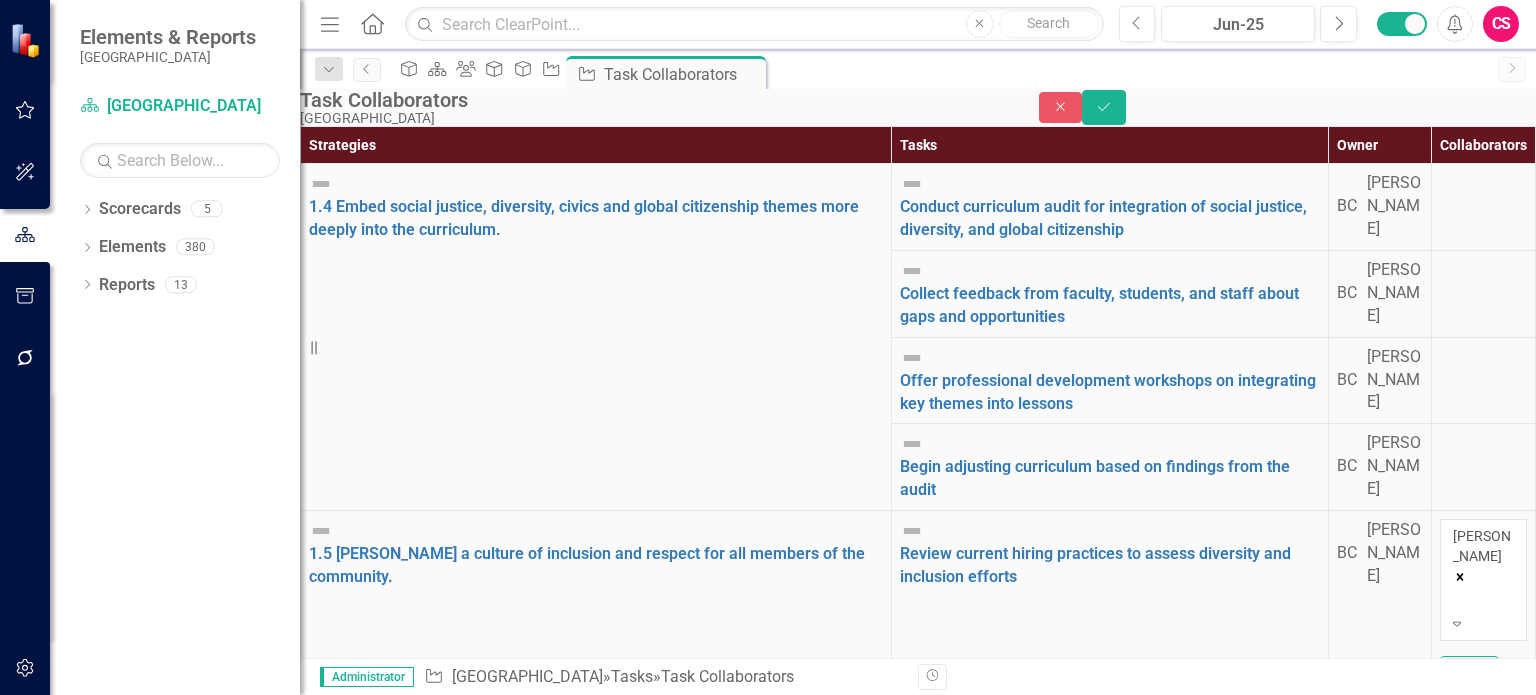 click at bounding box center (1483, 1632) 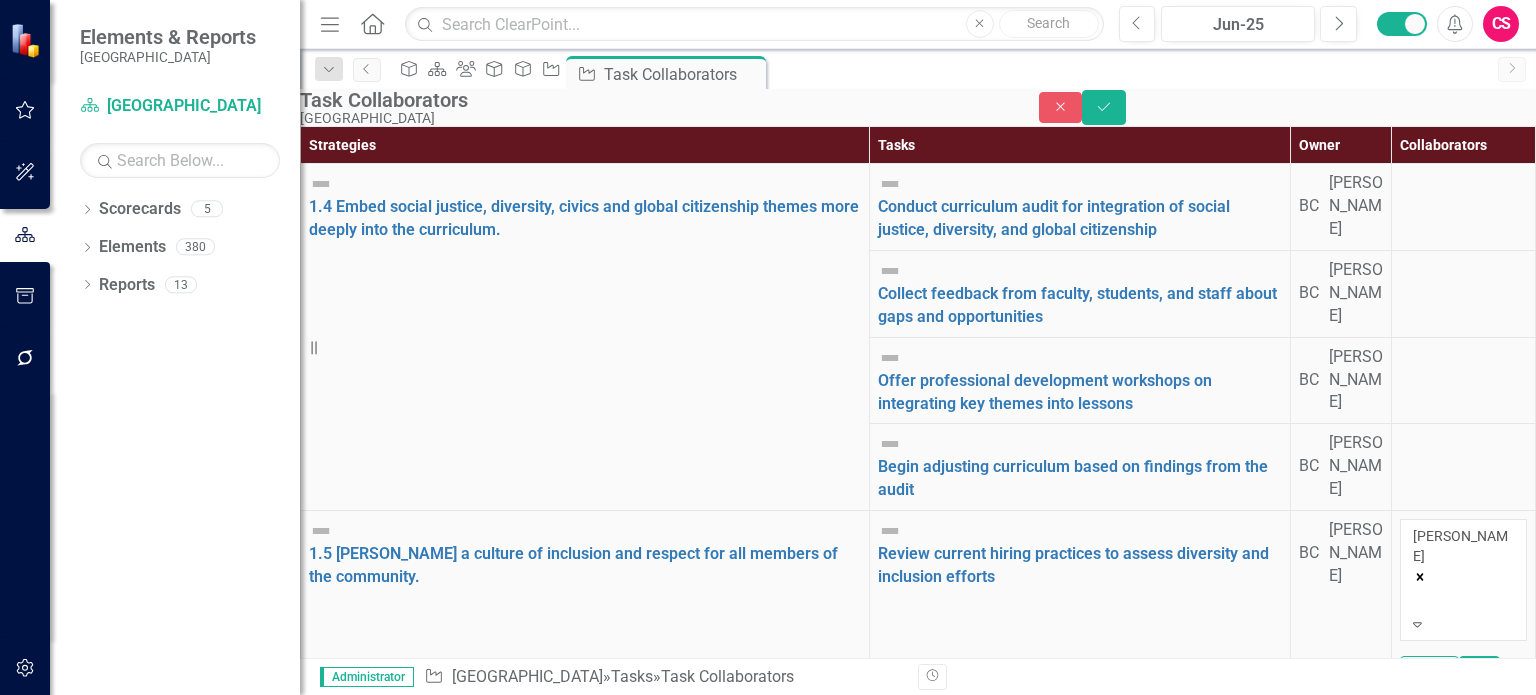 click at bounding box center [1416, 1484] 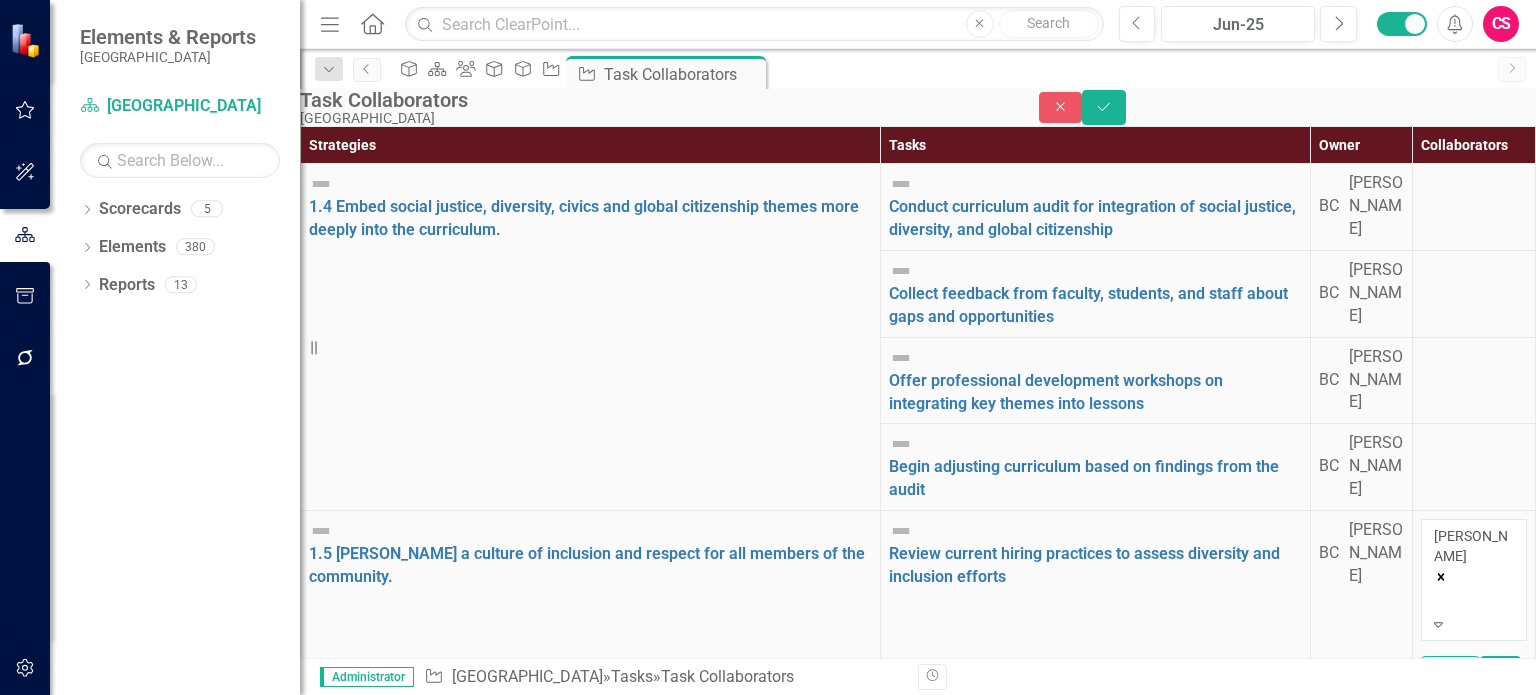 type 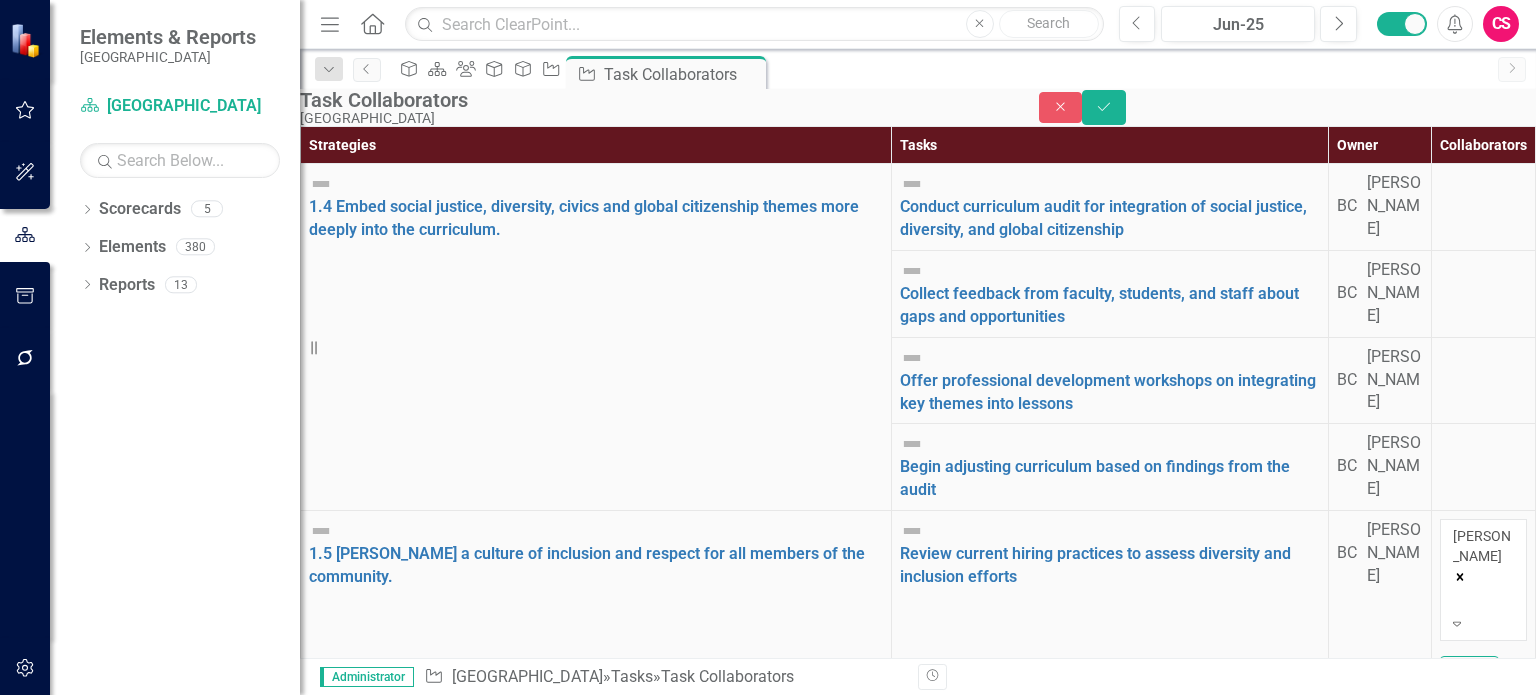 scroll, scrollTop: 920, scrollLeft: 0, axis: vertical 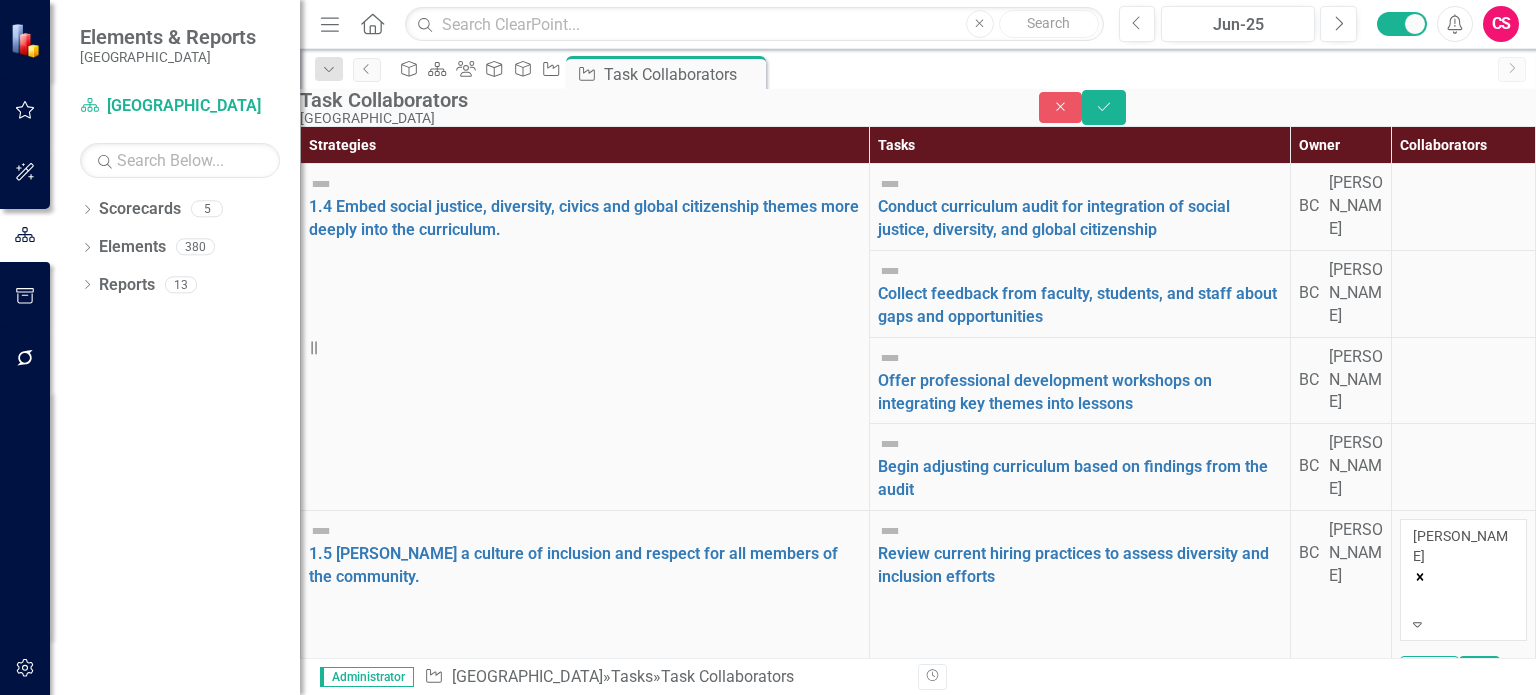 click at bounding box center (1416, 1669) 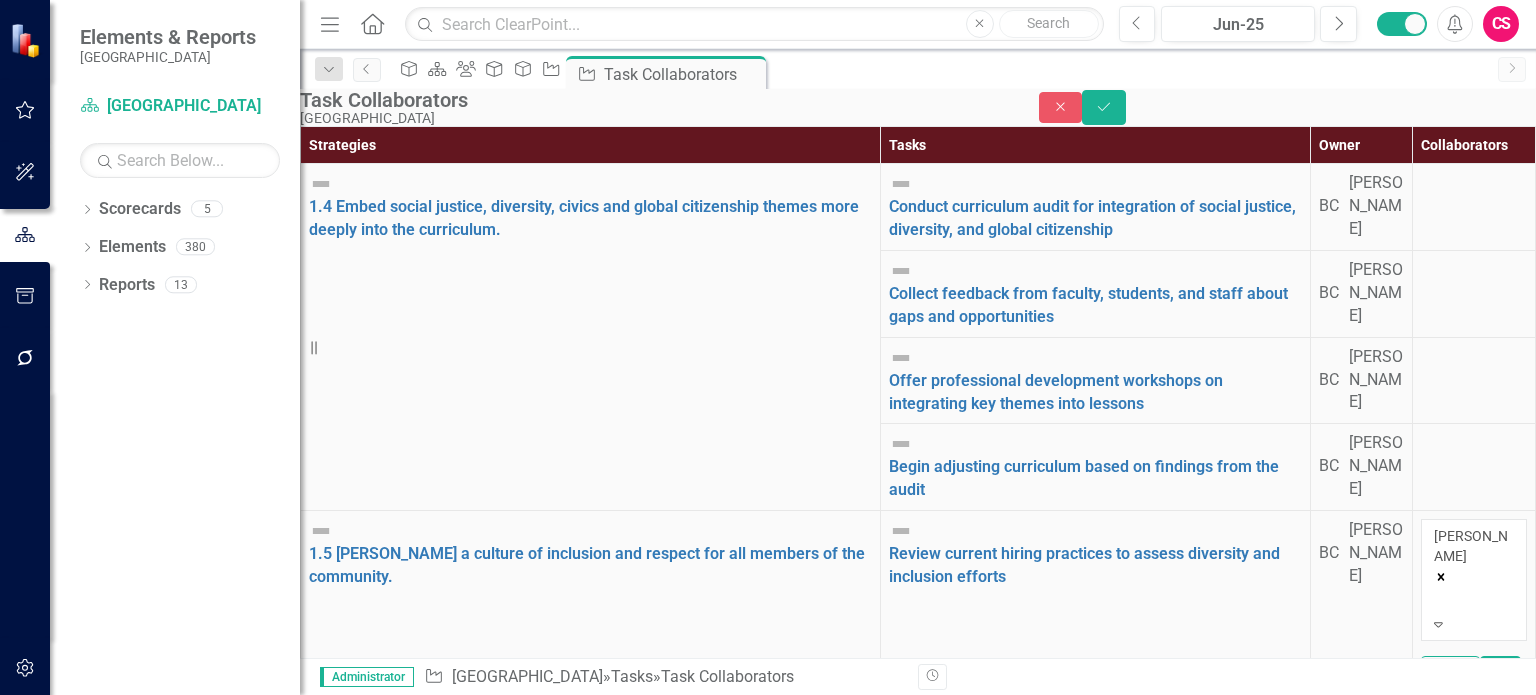 type 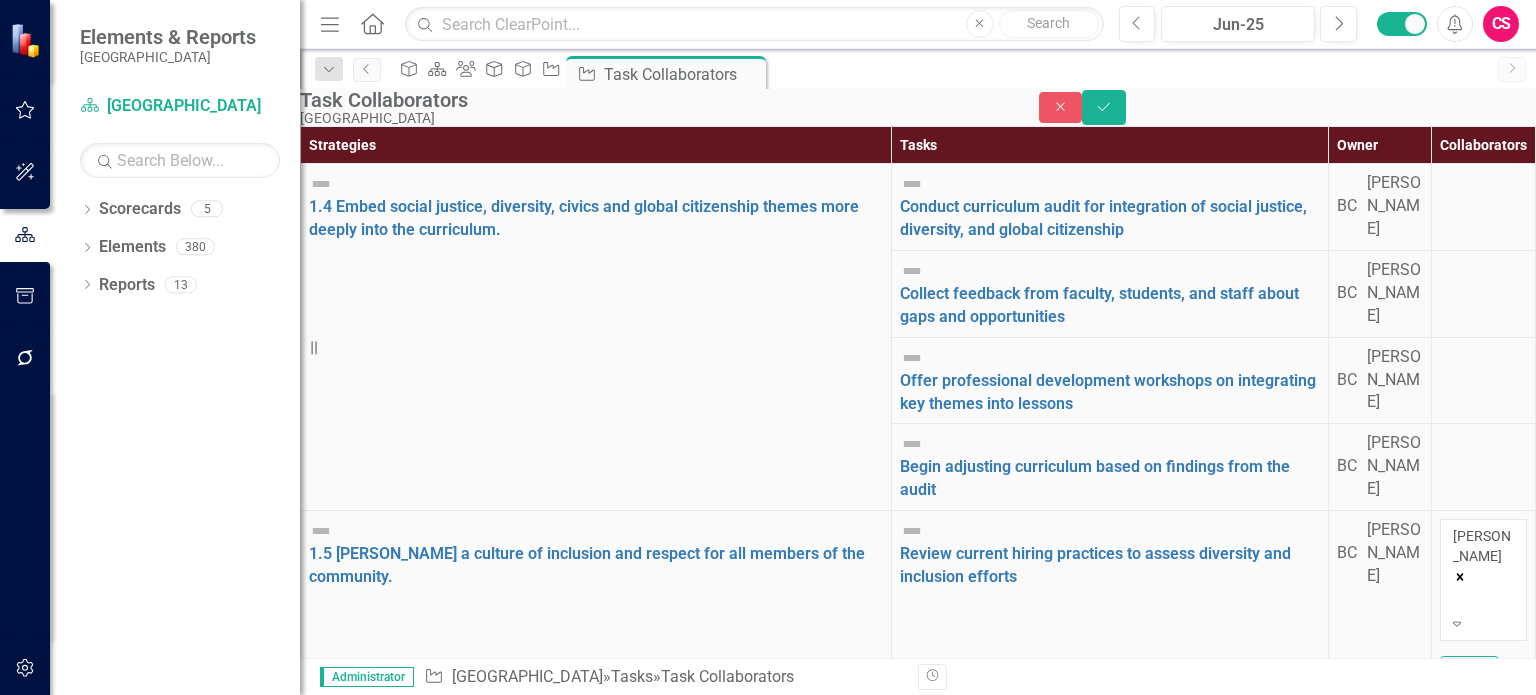 click at bounding box center [1483, 2028] 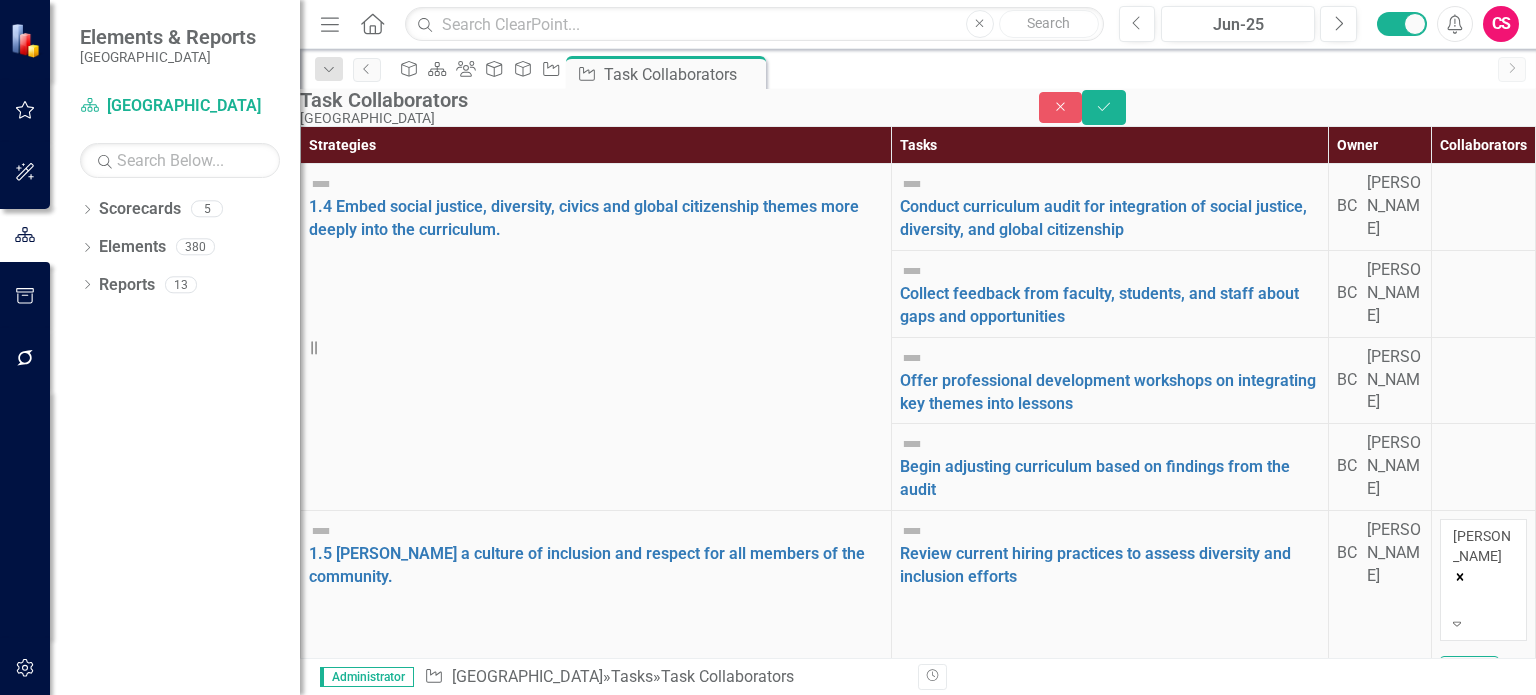 click at bounding box center (1483, 2028) 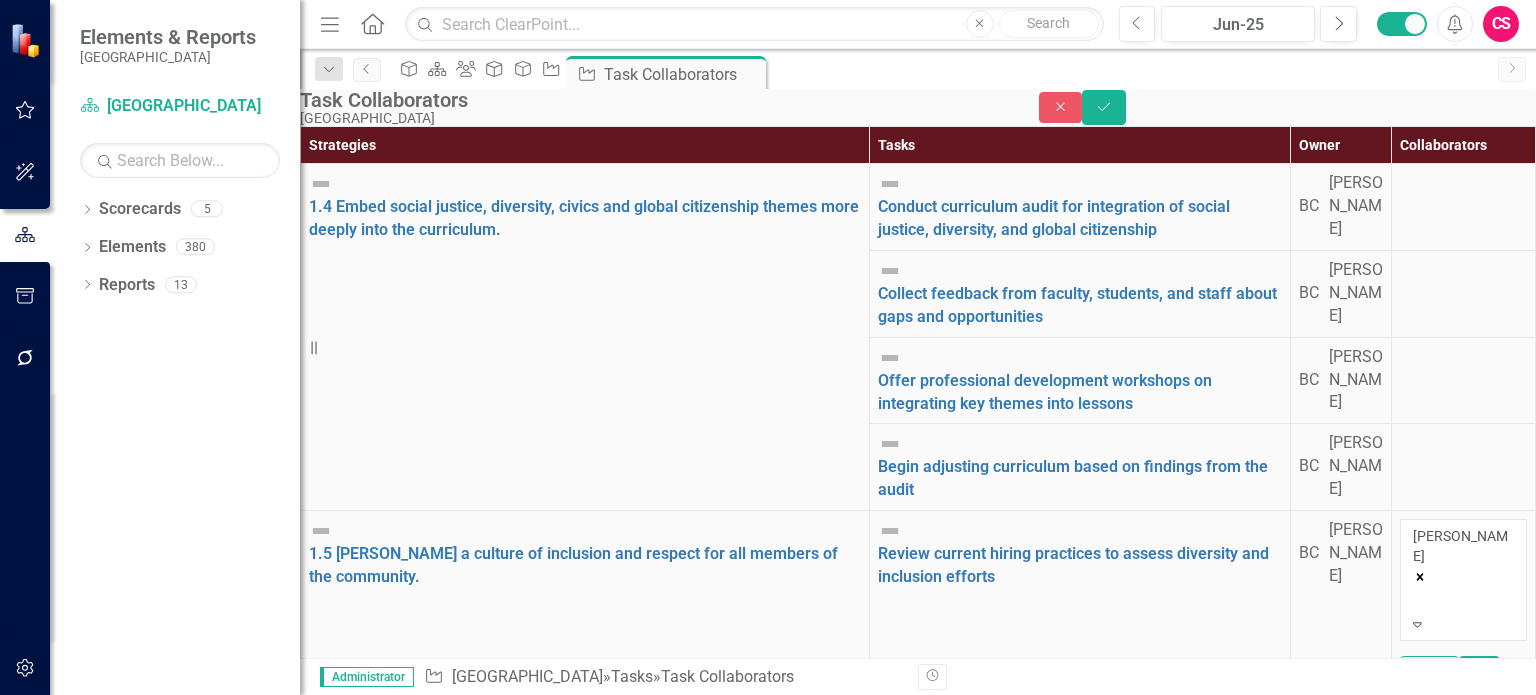 click at bounding box center (1416, 1854) 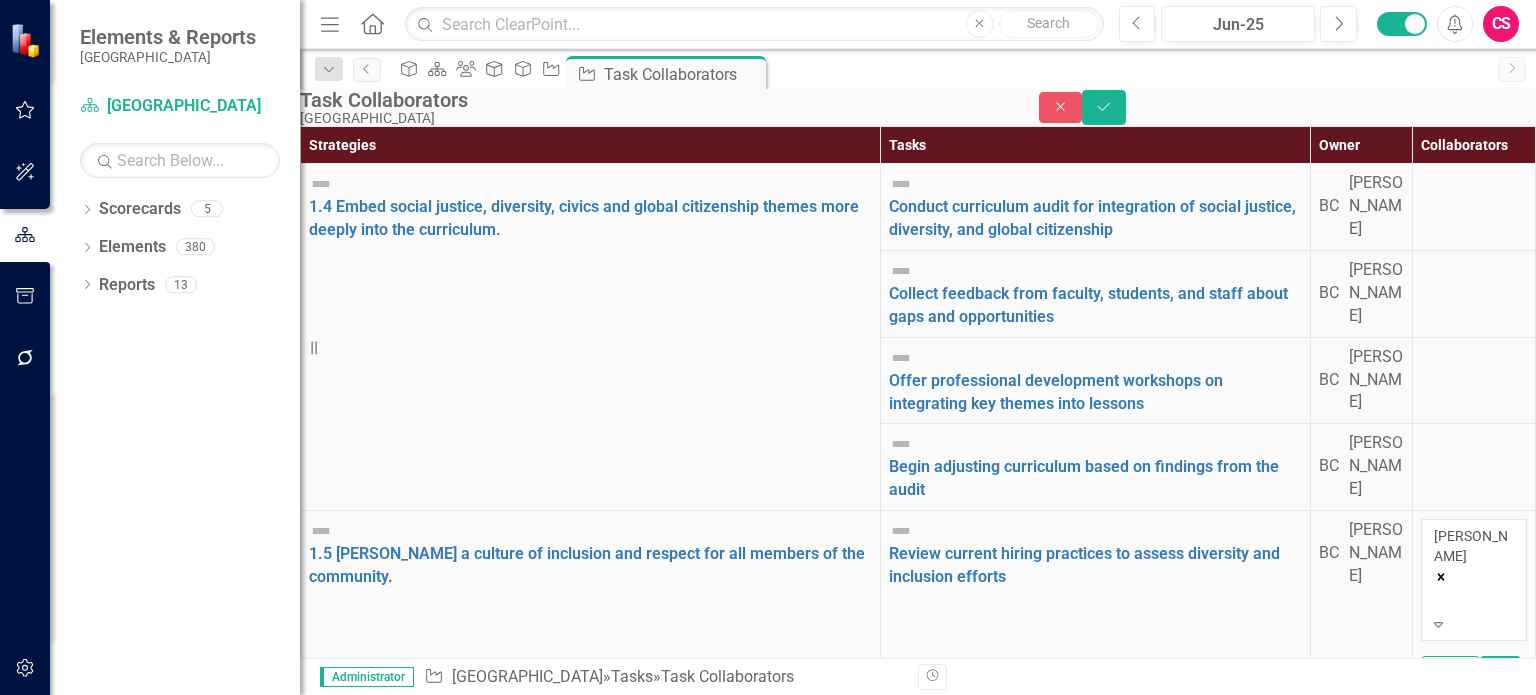 type 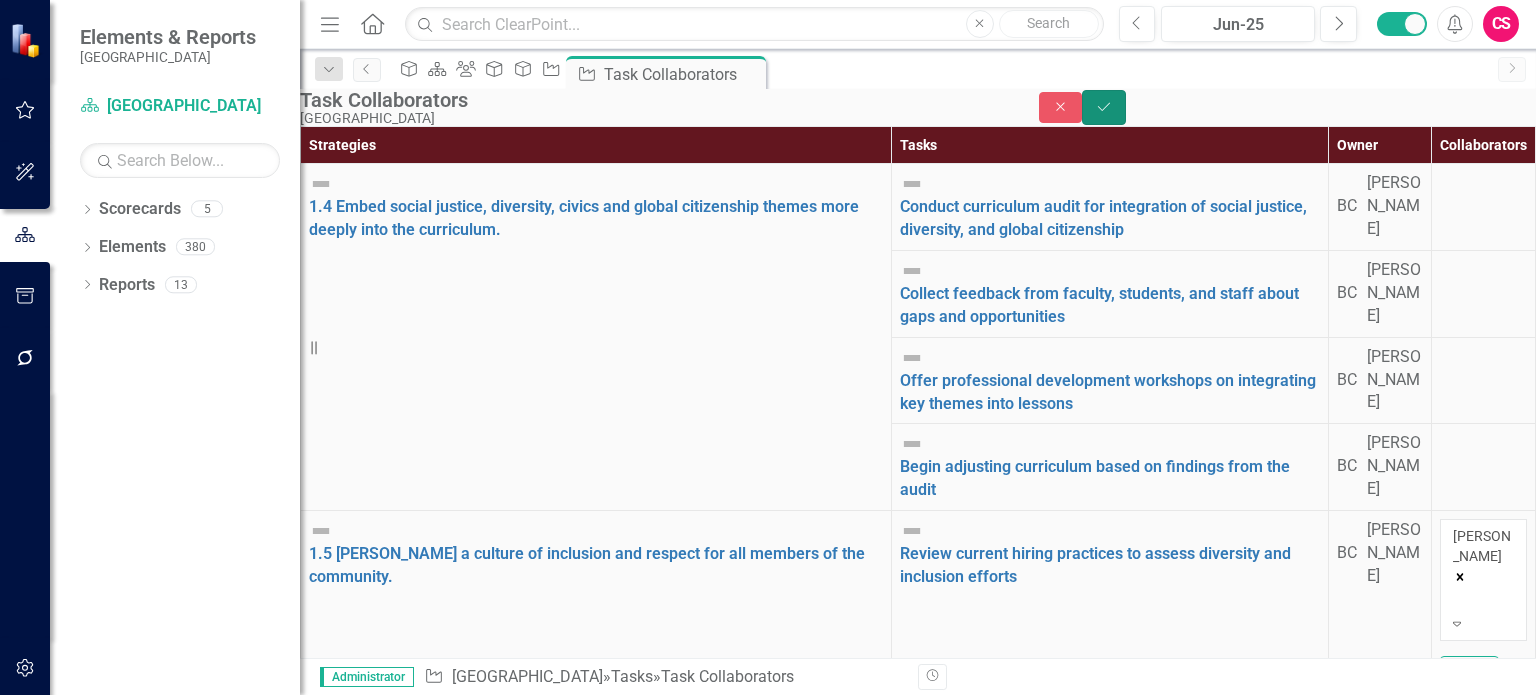 click on "Save" 